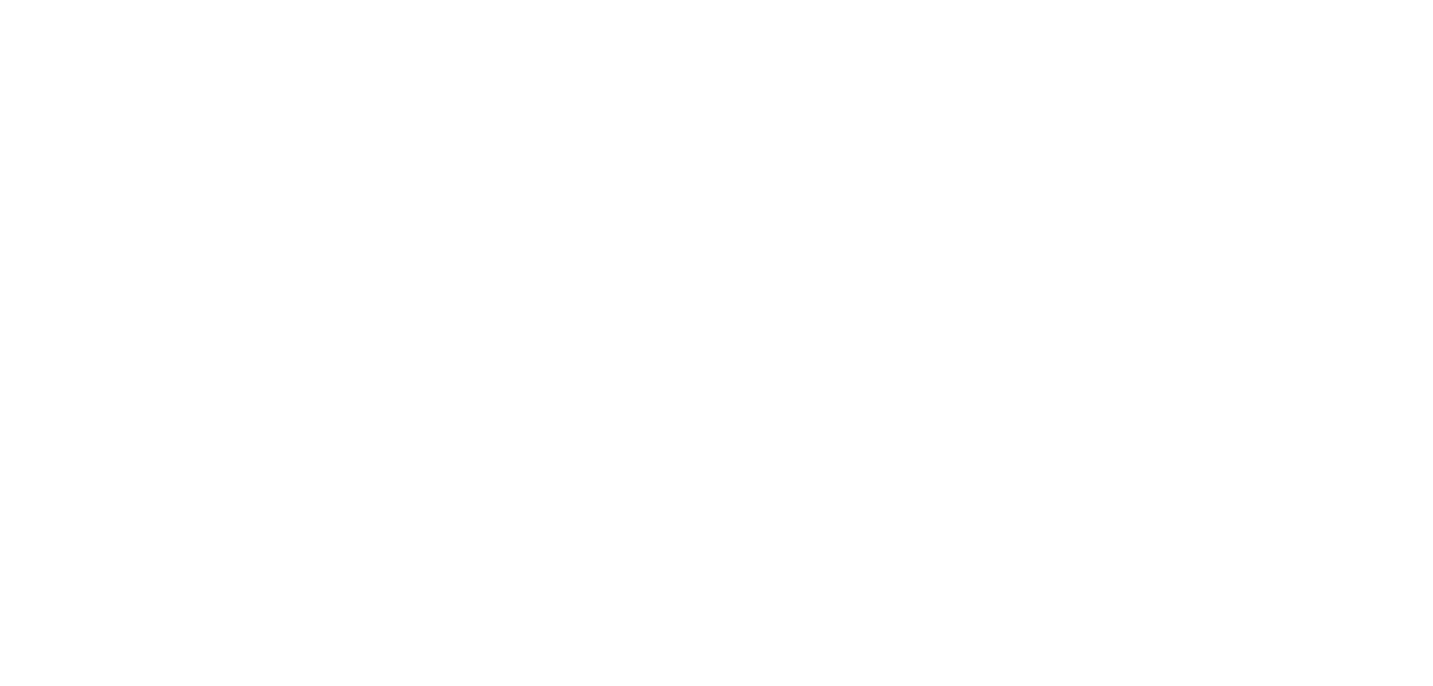 scroll, scrollTop: 0, scrollLeft: 0, axis: both 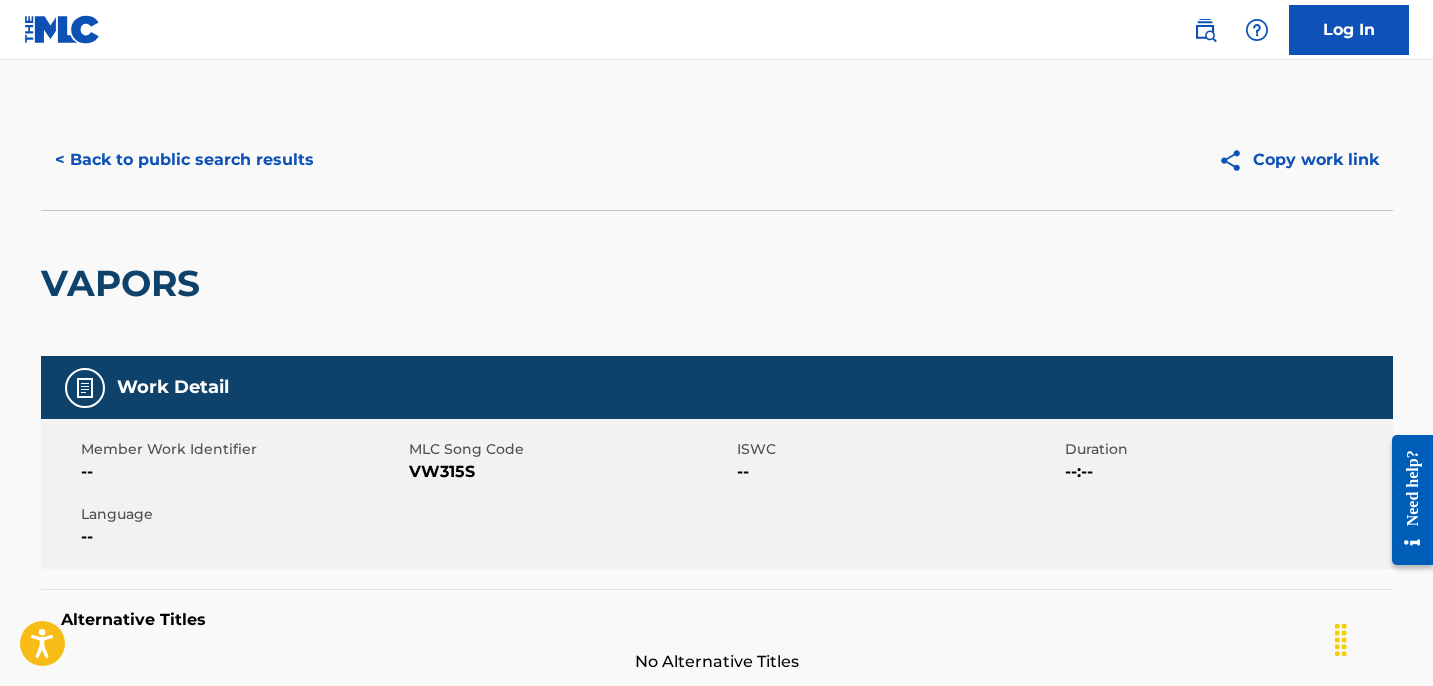 click on "< Back to public search results" at bounding box center (184, 160) 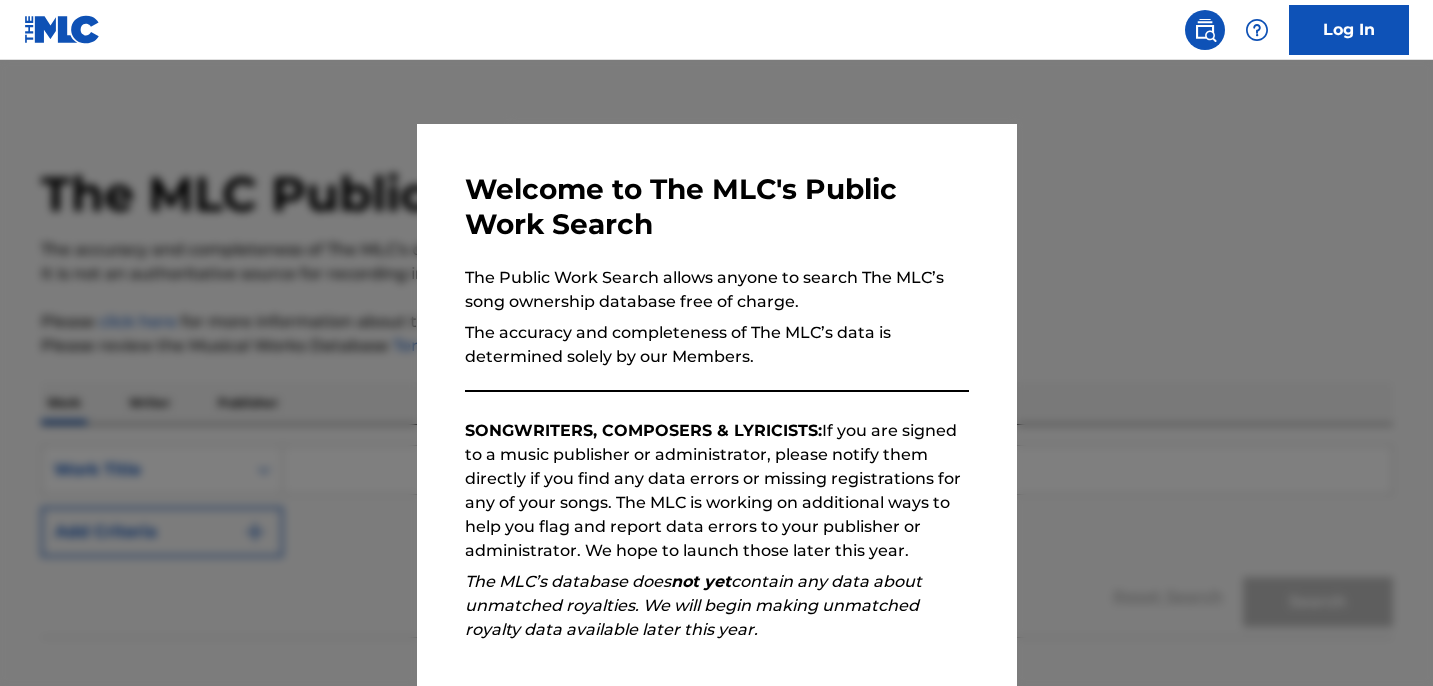 scroll, scrollTop: 0, scrollLeft: 0, axis: both 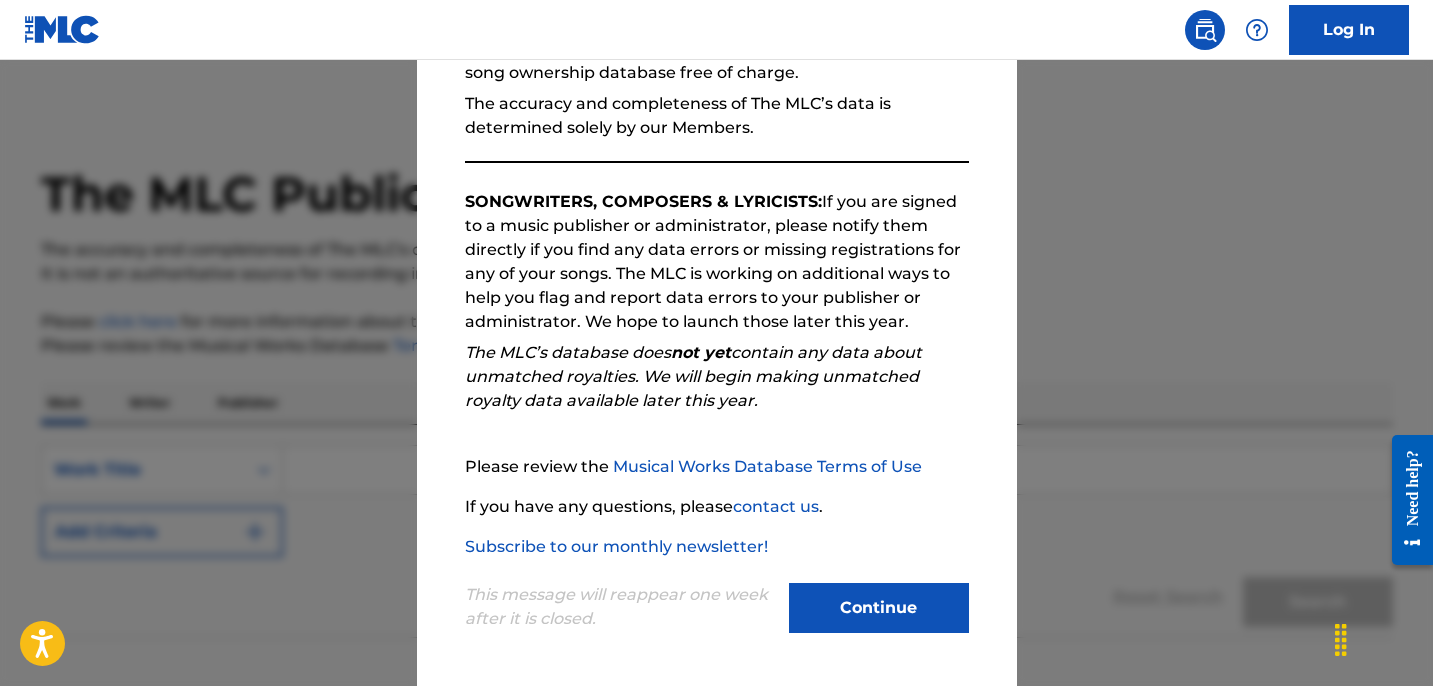 click on "Continue" at bounding box center [879, 608] 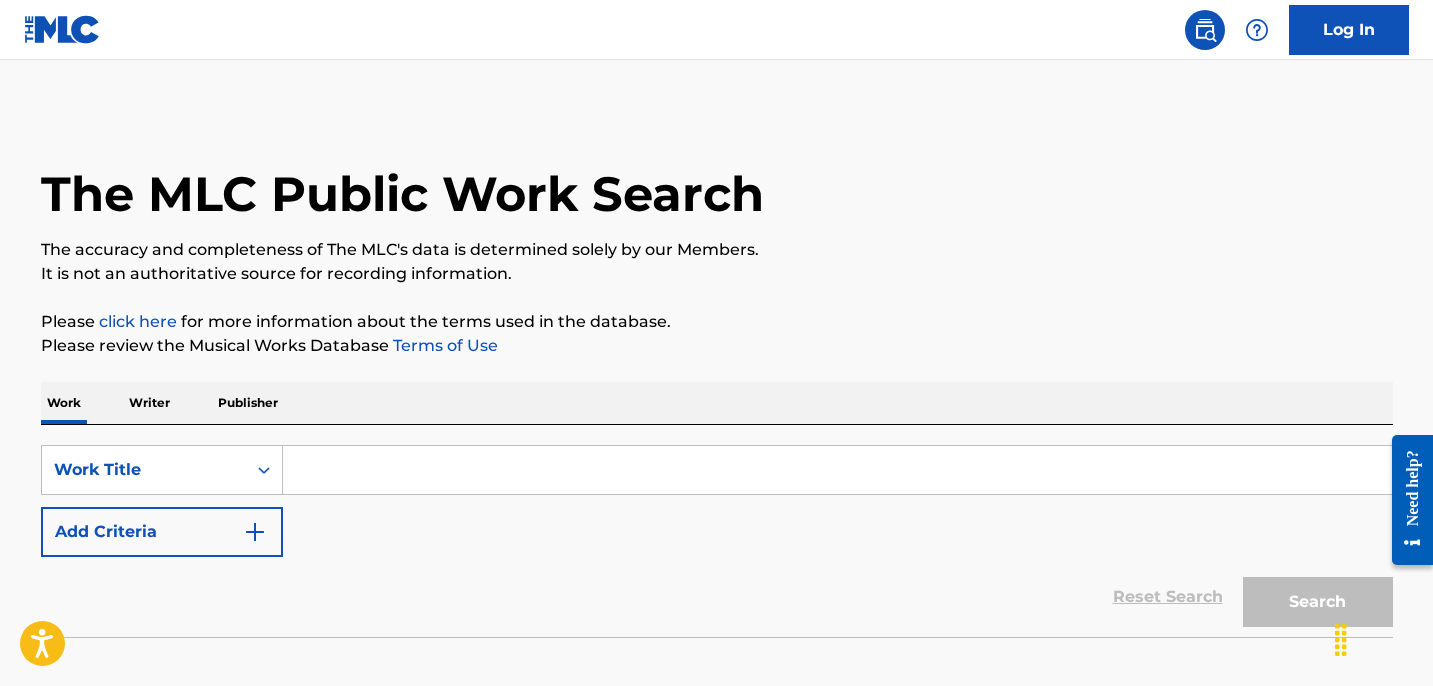 click at bounding box center (837, 470) 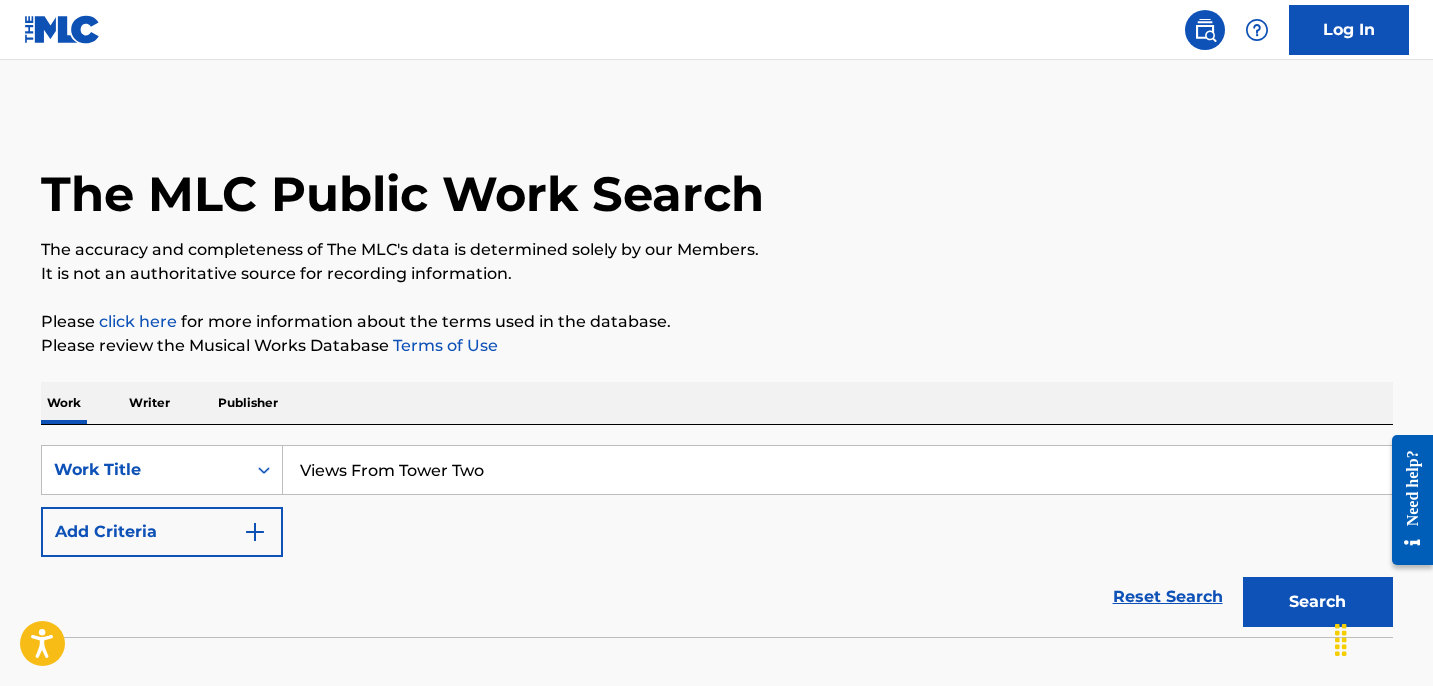 type on "Views From Tower Two" 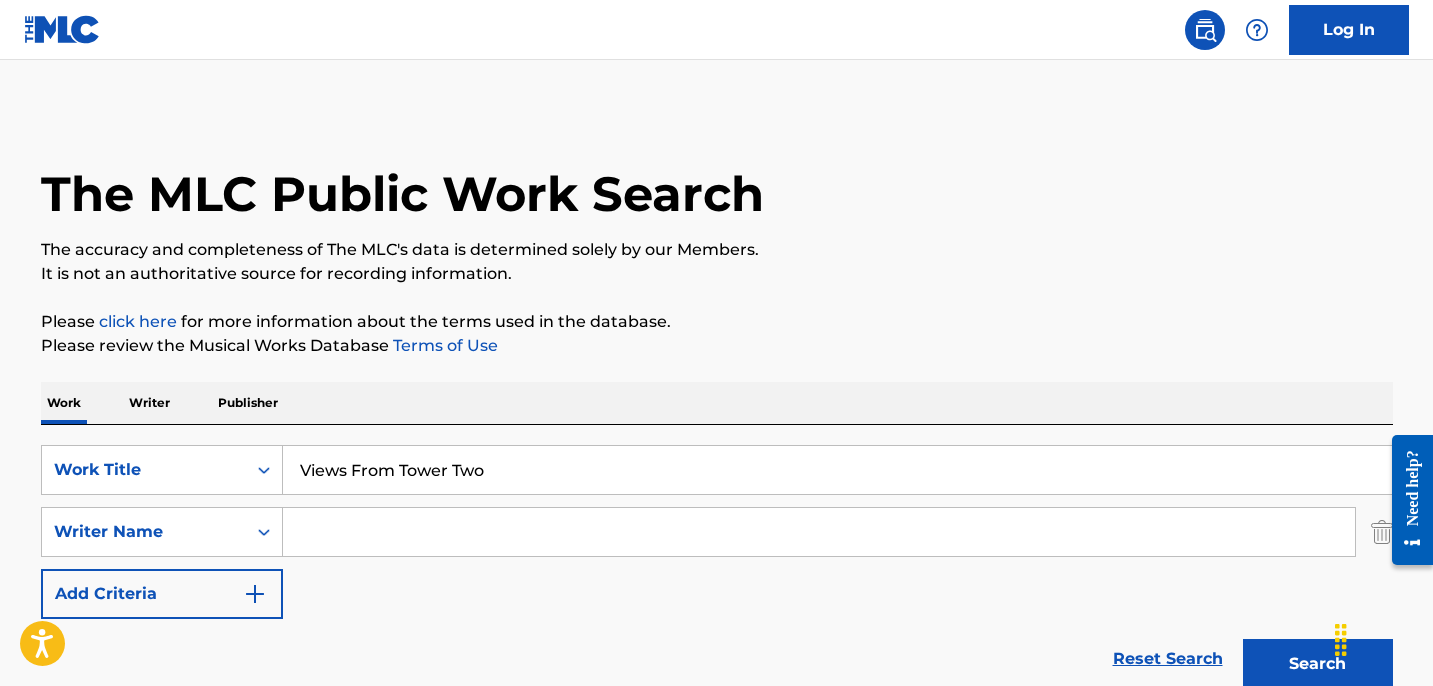 click at bounding box center [819, 532] 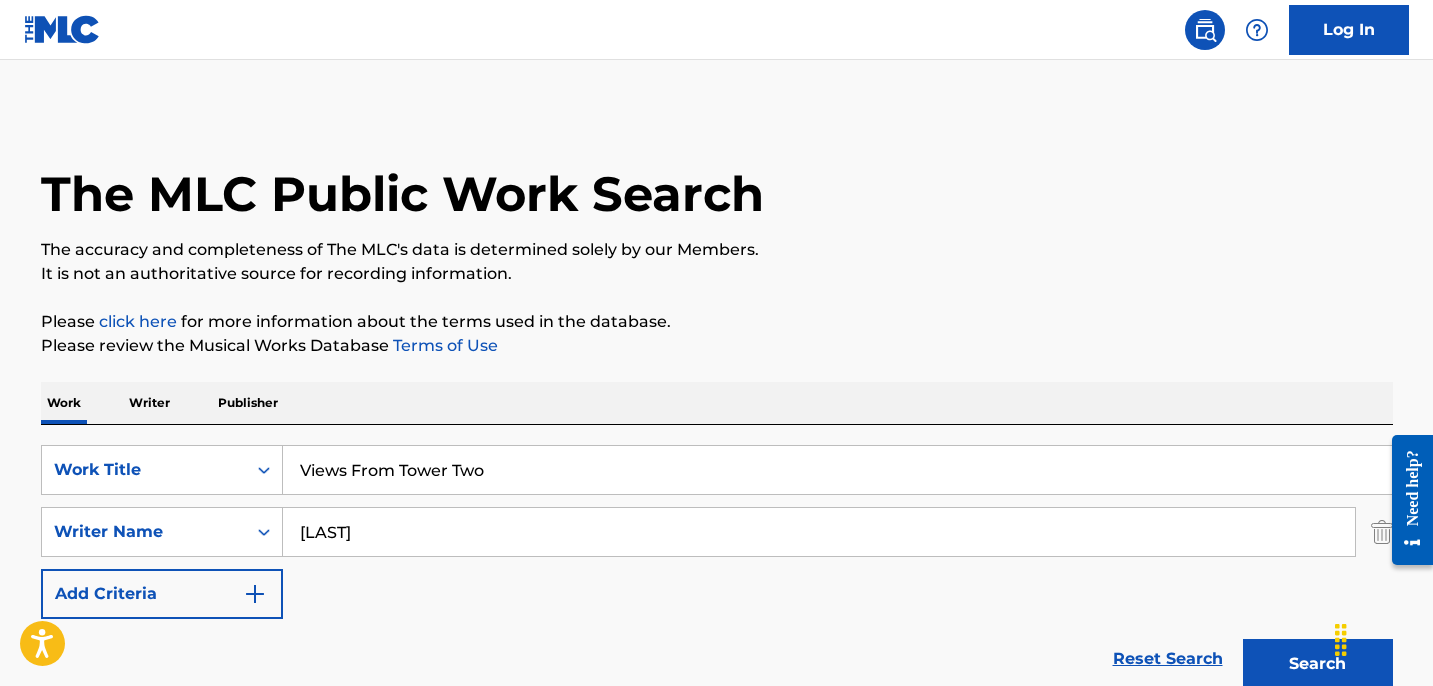 type on "[LAST]" 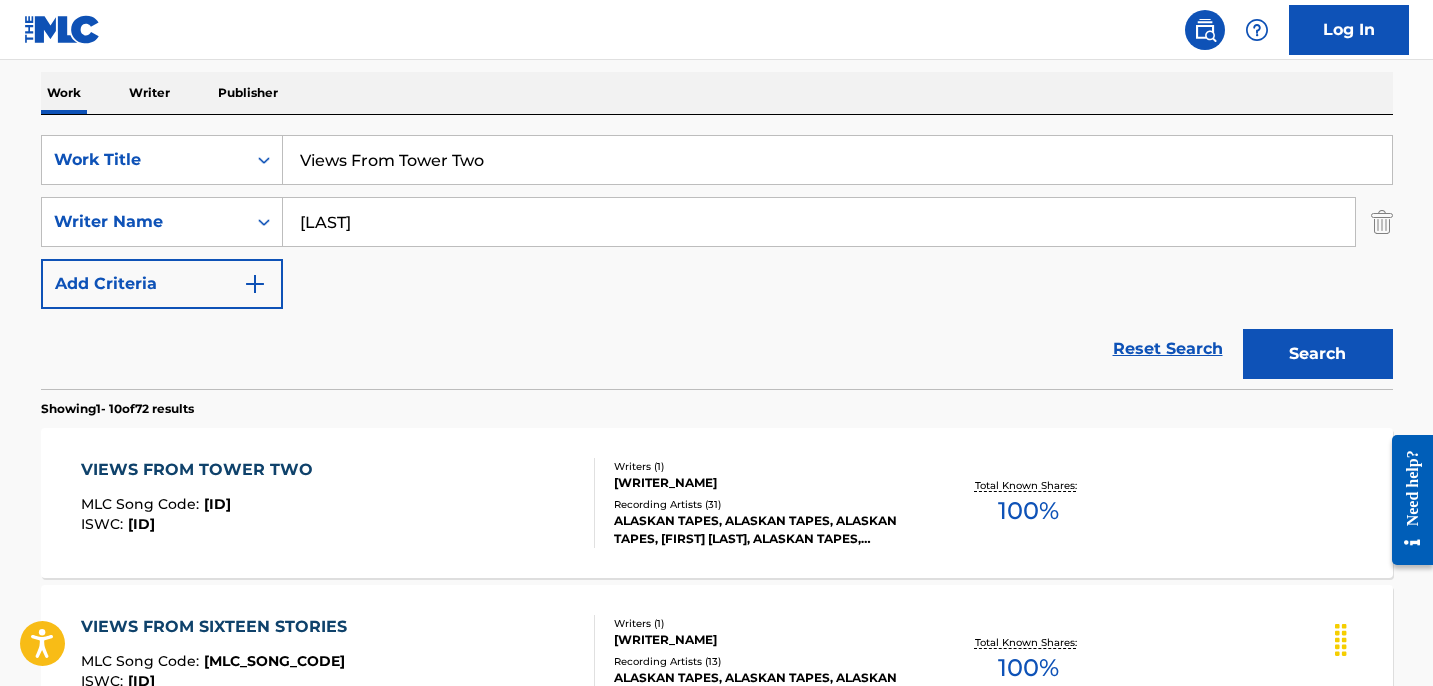 scroll, scrollTop: 311, scrollLeft: 0, axis: vertical 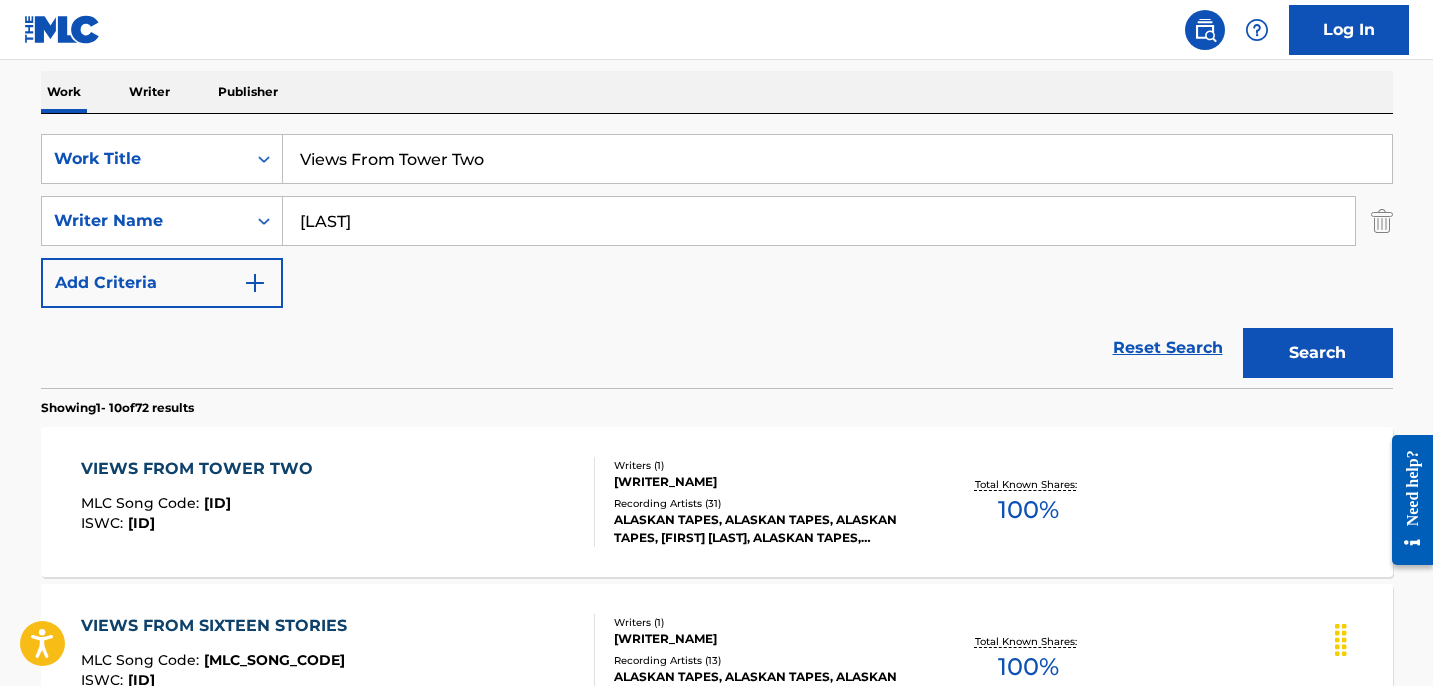 click on "VIEWS FROM TOWER TWO MLC Song Code : [MLC_SONG_CODE] ISWC : [ISWC]" at bounding box center (338, 502) 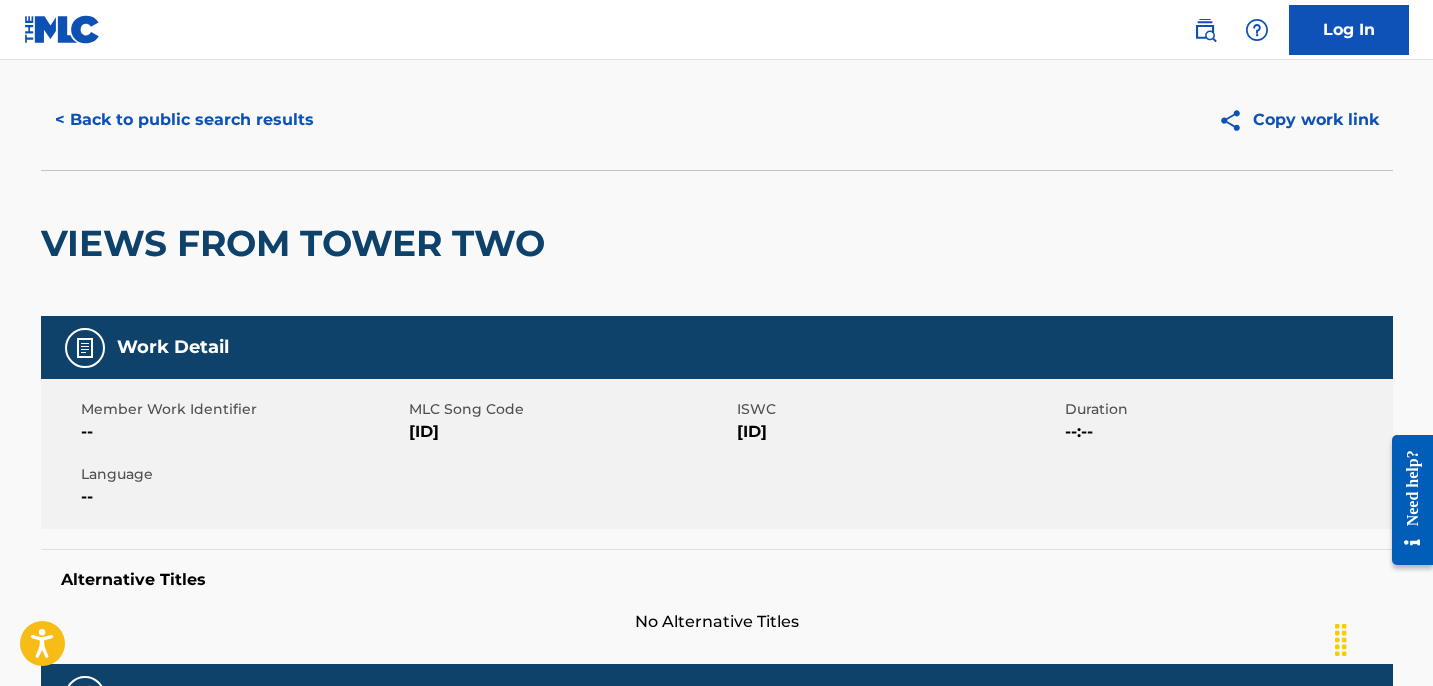 scroll, scrollTop: 18, scrollLeft: 0, axis: vertical 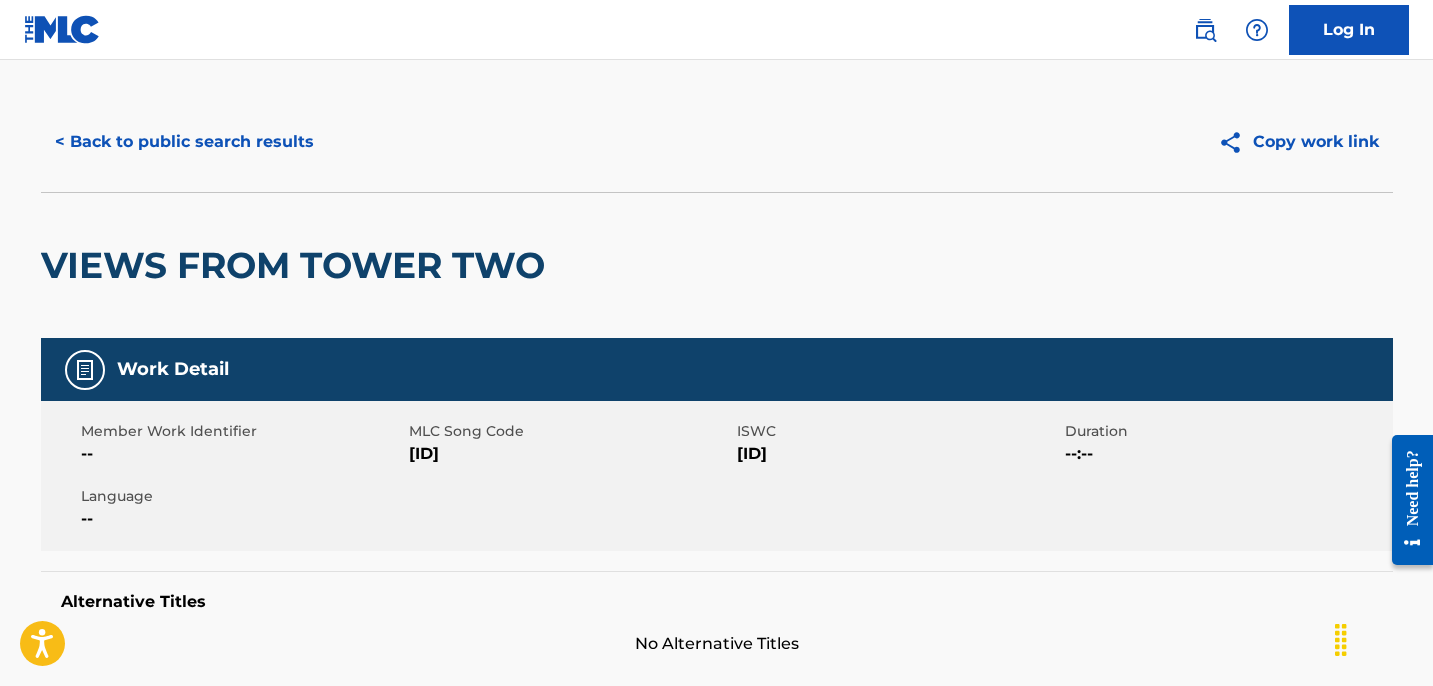 click on "< Back to public search results" at bounding box center (184, 142) 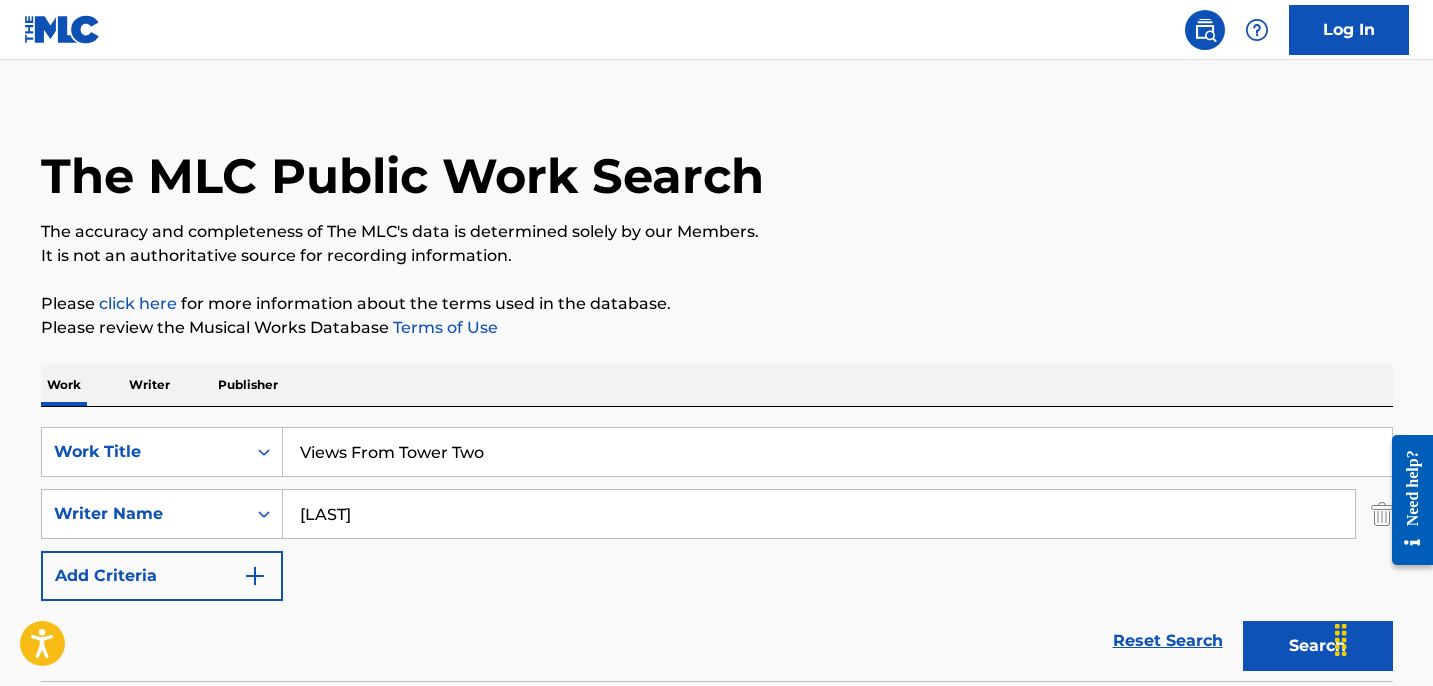 scroll, scrollTop: 311, scrollLeft: 0, axis: vertical 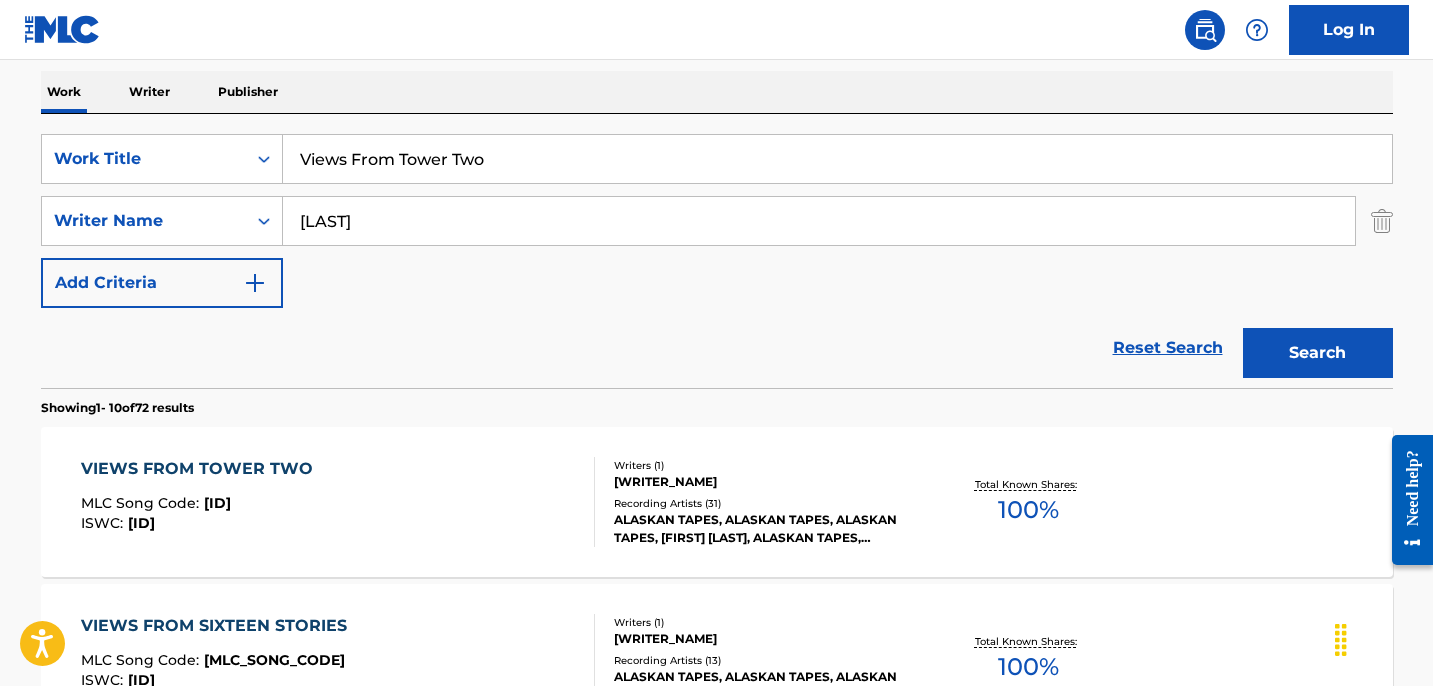 click on "Views From Tower Two" at bounding box center [837, 159] 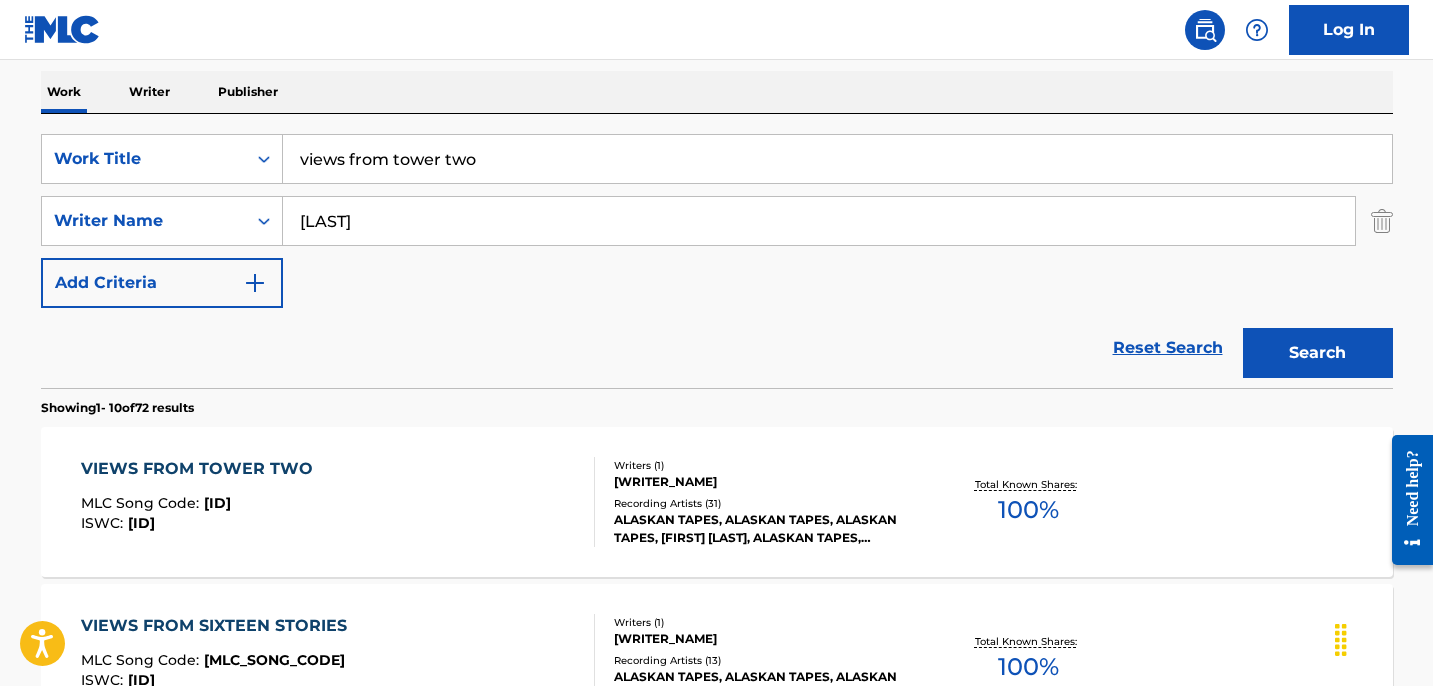 click on "views from tower two" at bounding box center [837, 159] 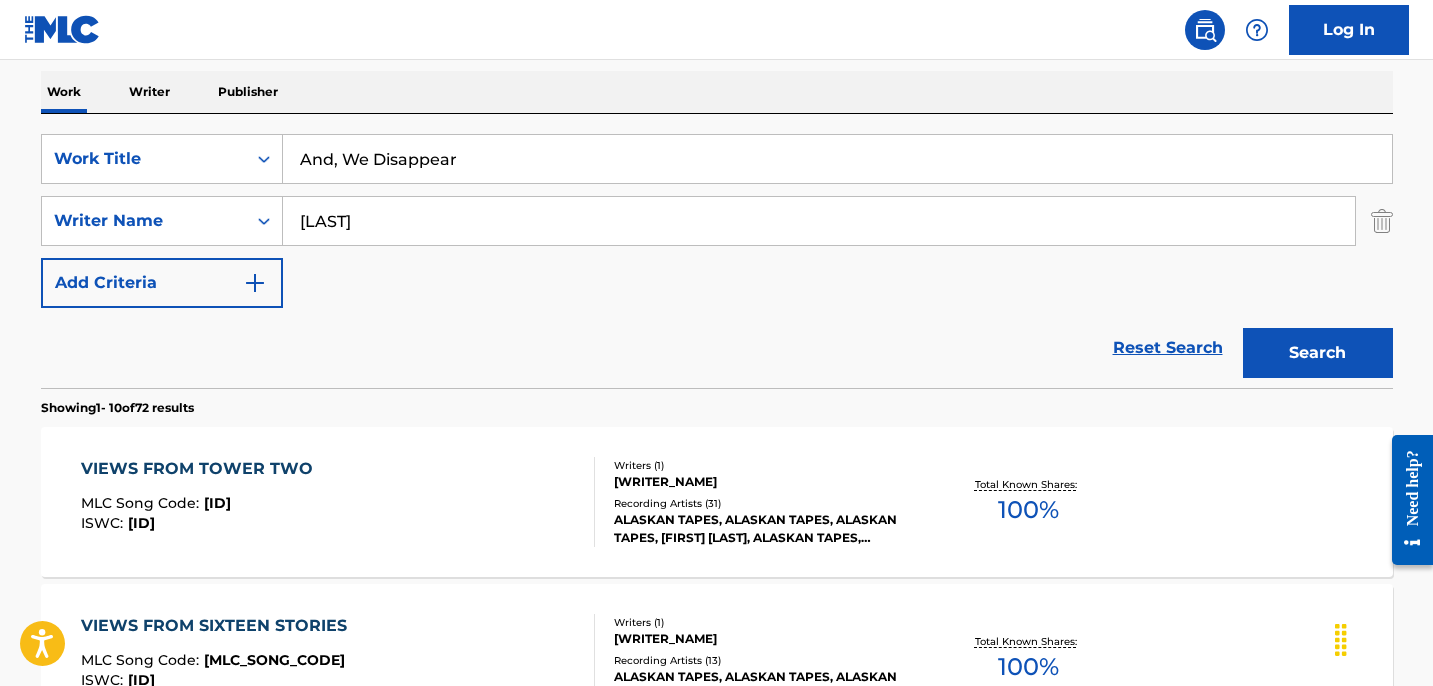 type on "And, We Disappear" 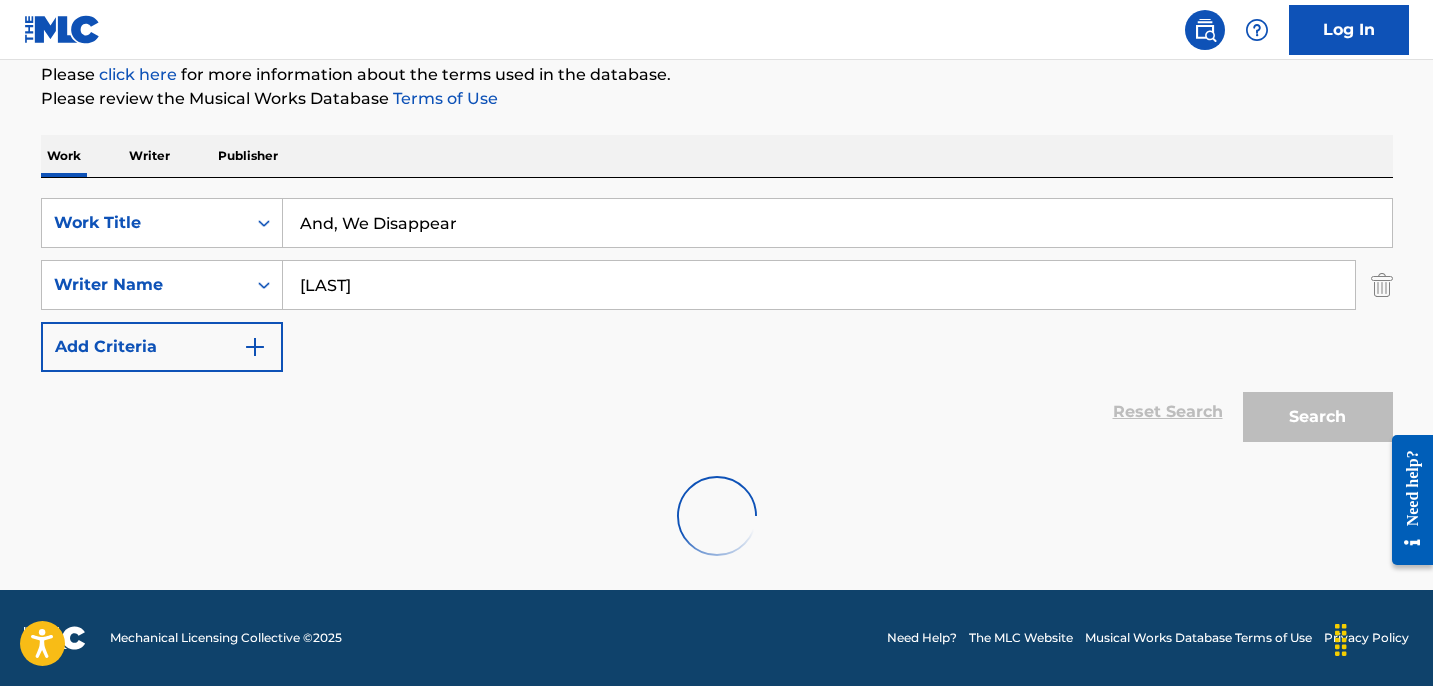 scroll, scrollTop: 311, scrollLeft: 0, axis: vertical 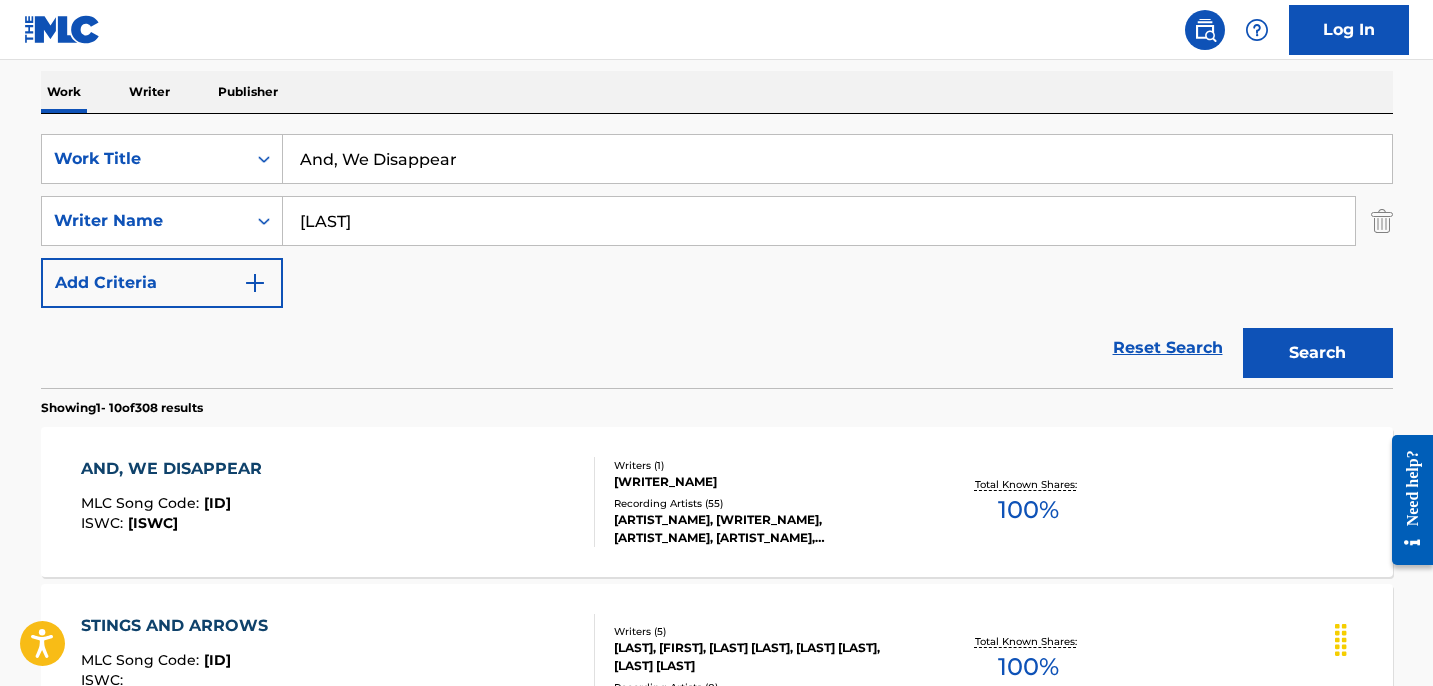 click on "AND, WE DISAPPEAR MLC Song Code : [MLC_SONG_CODE] ISWC : [ISWC]" at bounding box center [338, 502] 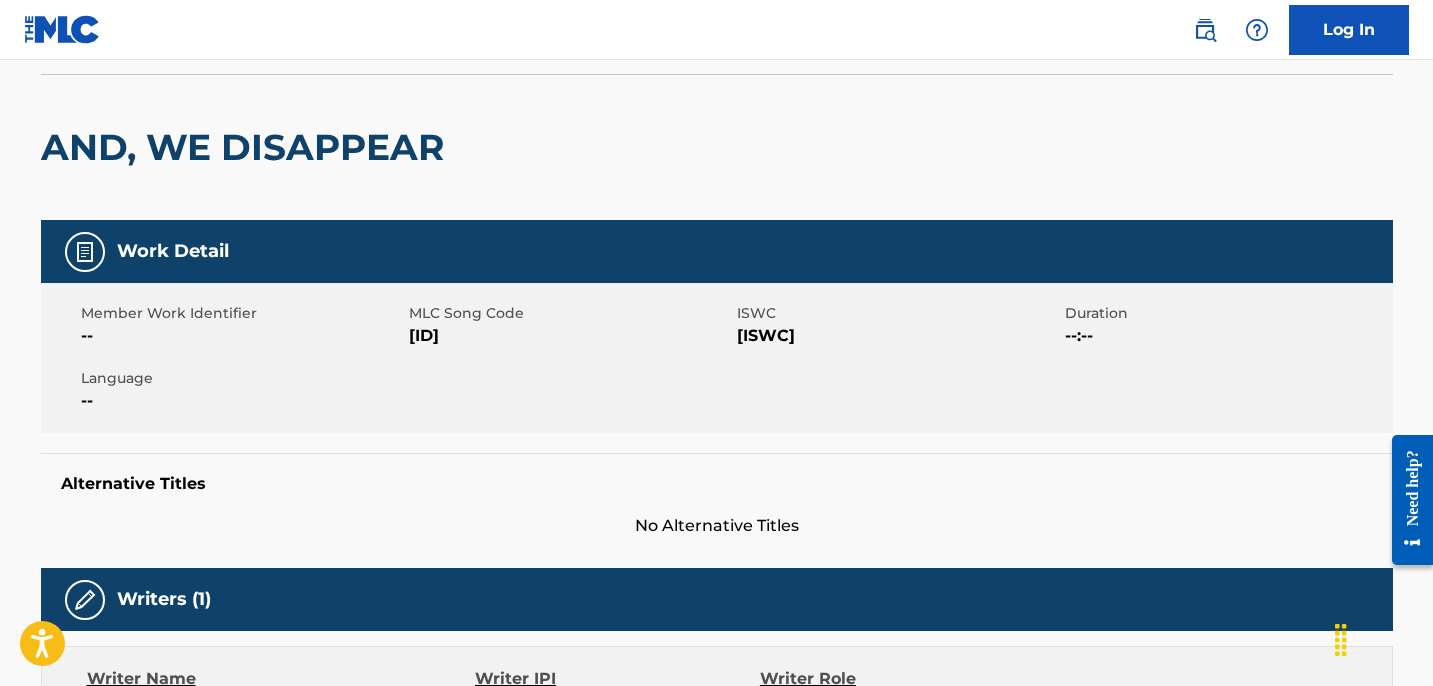 scroll, scrollTop: 0, scrollLeft: 0, axis: both 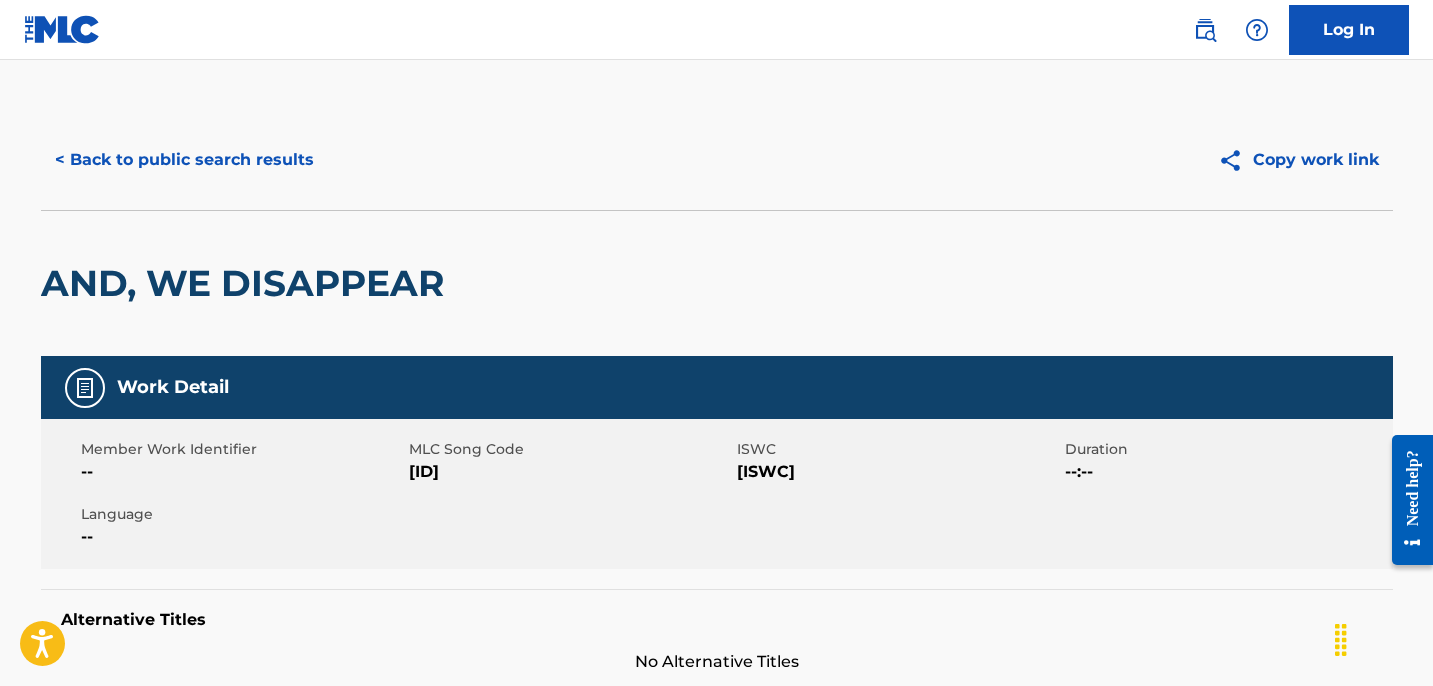 click on "< Back to public search results" at bounding box center [184, 160] 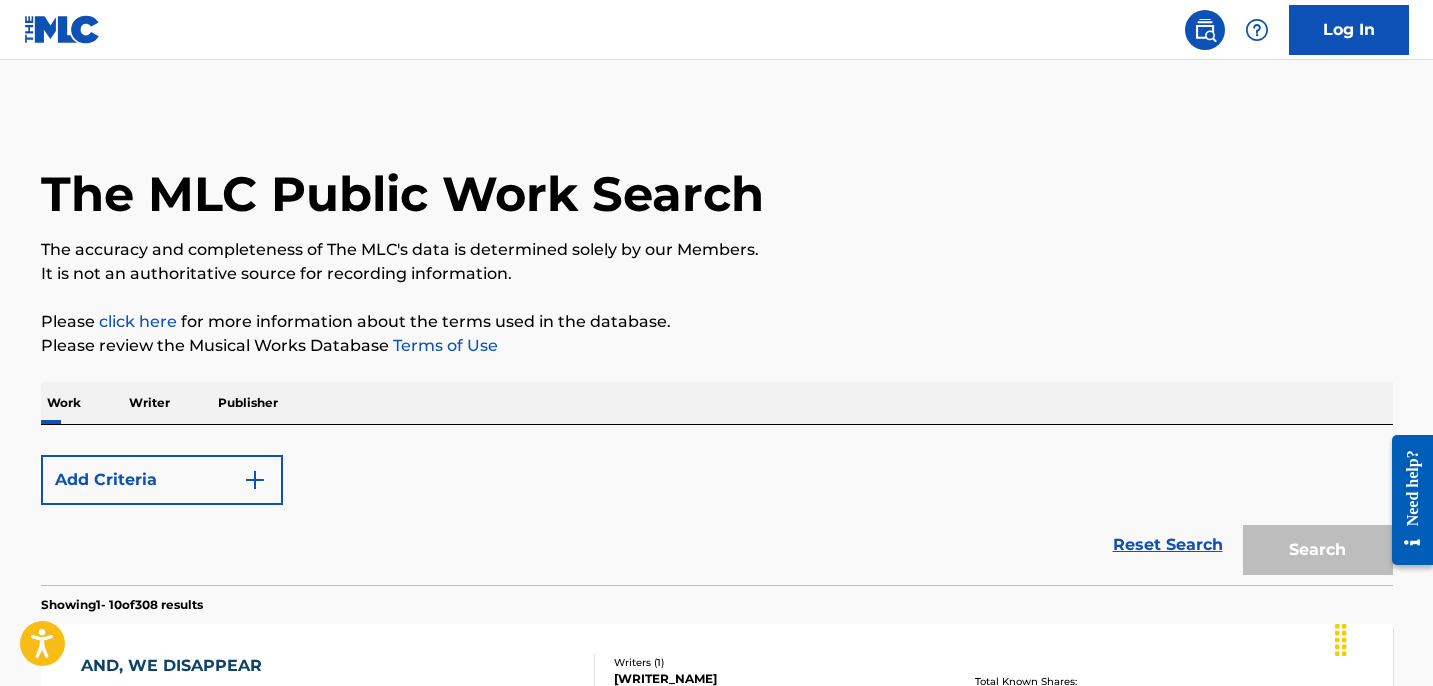 scroll, scrollTop: 311, scrollLeft: 0, axis: vertical 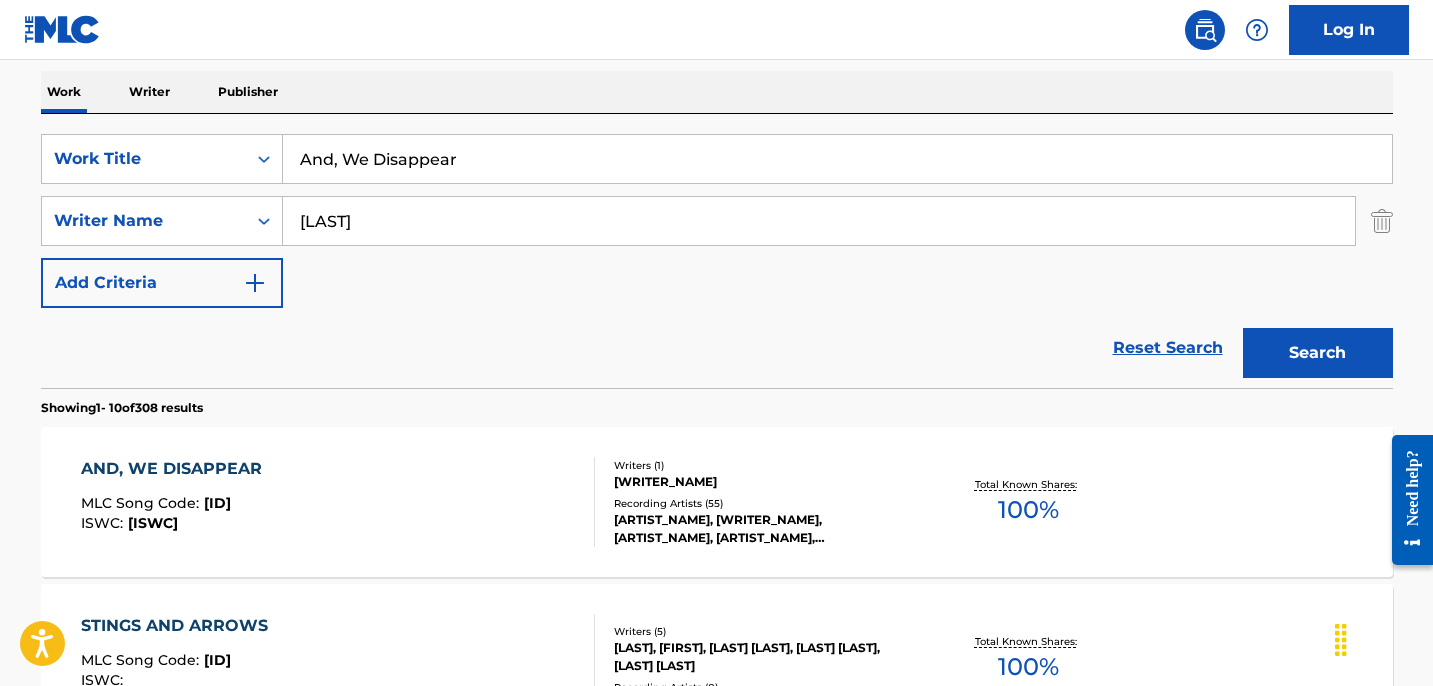 click on "And, We Disappear" at bounding box center [837, 159] 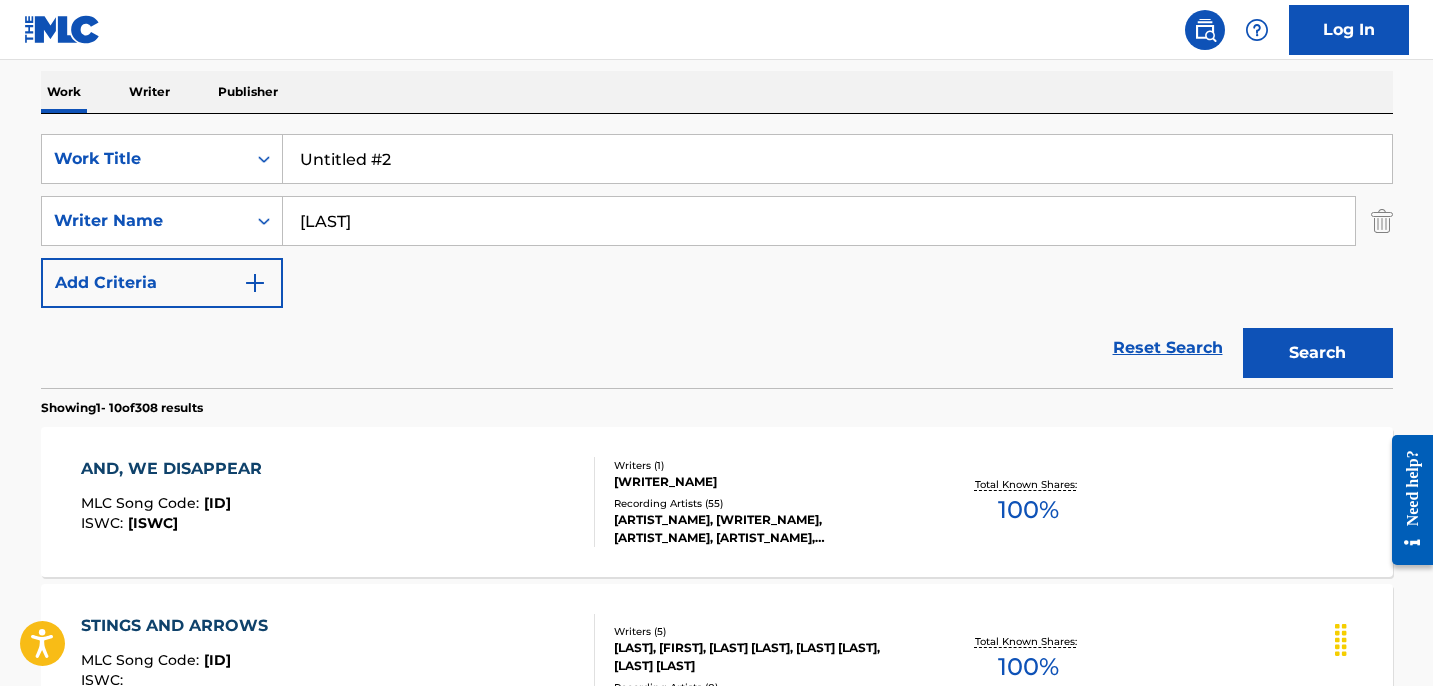 type on "Untitled #2" 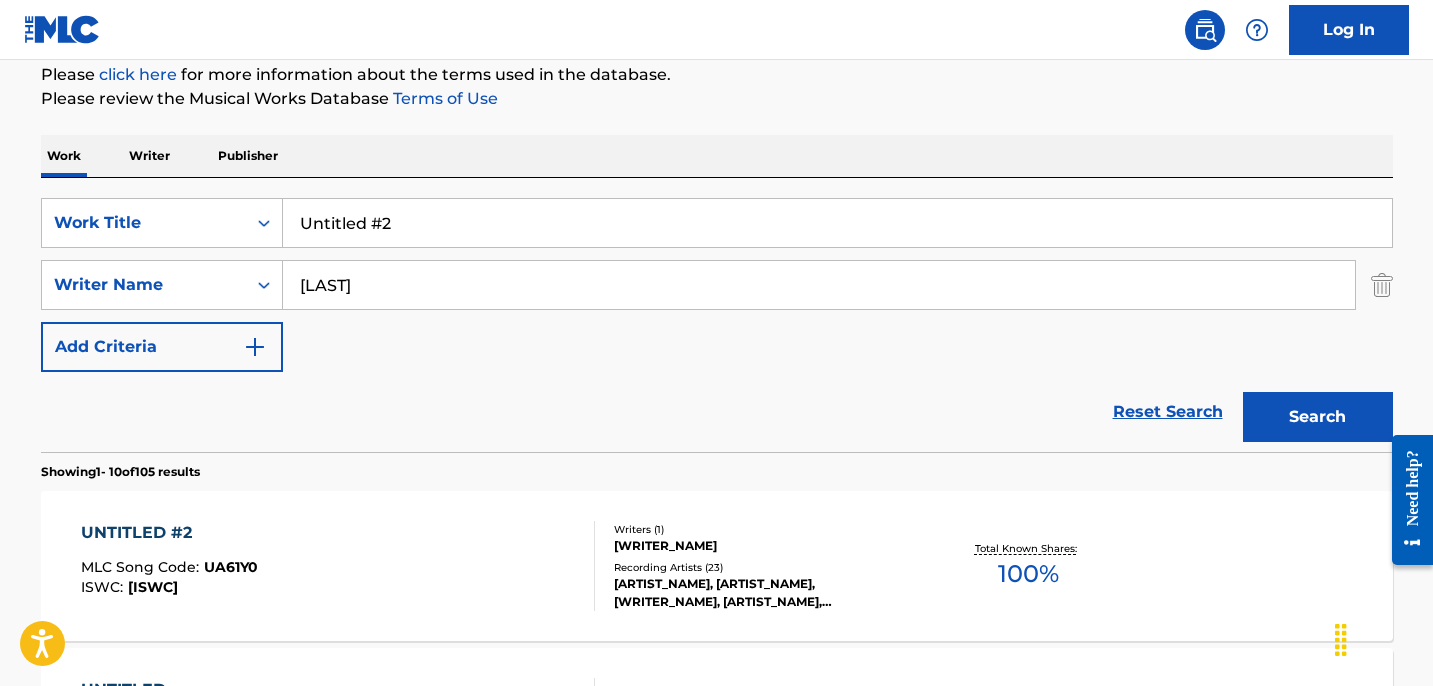 scroll, scrollTop: 311, scrollLeft: 0, axis: vertical 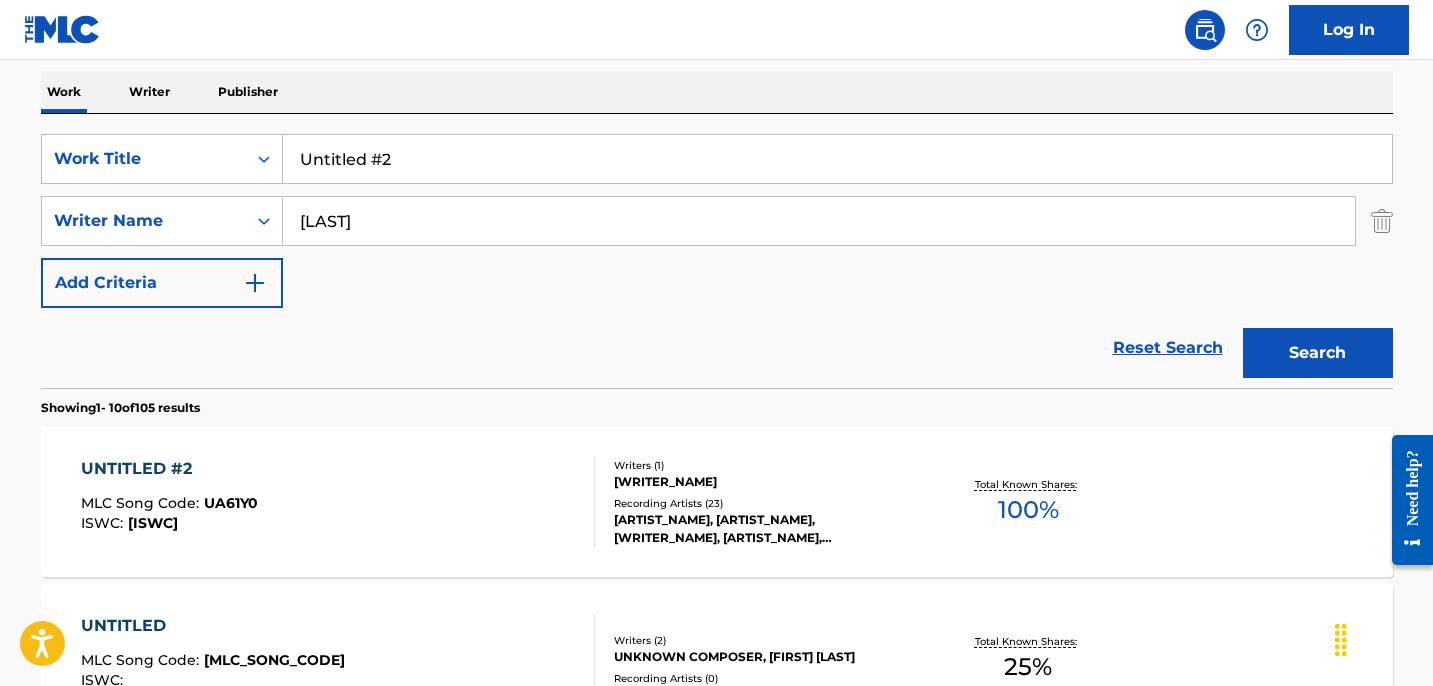 click on "MLC Song Code : [ID] ISWC : [ID] Writers ( 1 ) [FIRST] [LAST] Recording Artists ( 23 ) ALASKAN TAPES, ALASKAN TAPES, [FIRST] [LAST], ALASKAN TAPES, ALASKAN TAPES, ALASKAN TAPES Total Known Shares: 100 %" at bounding box center [717, 502] 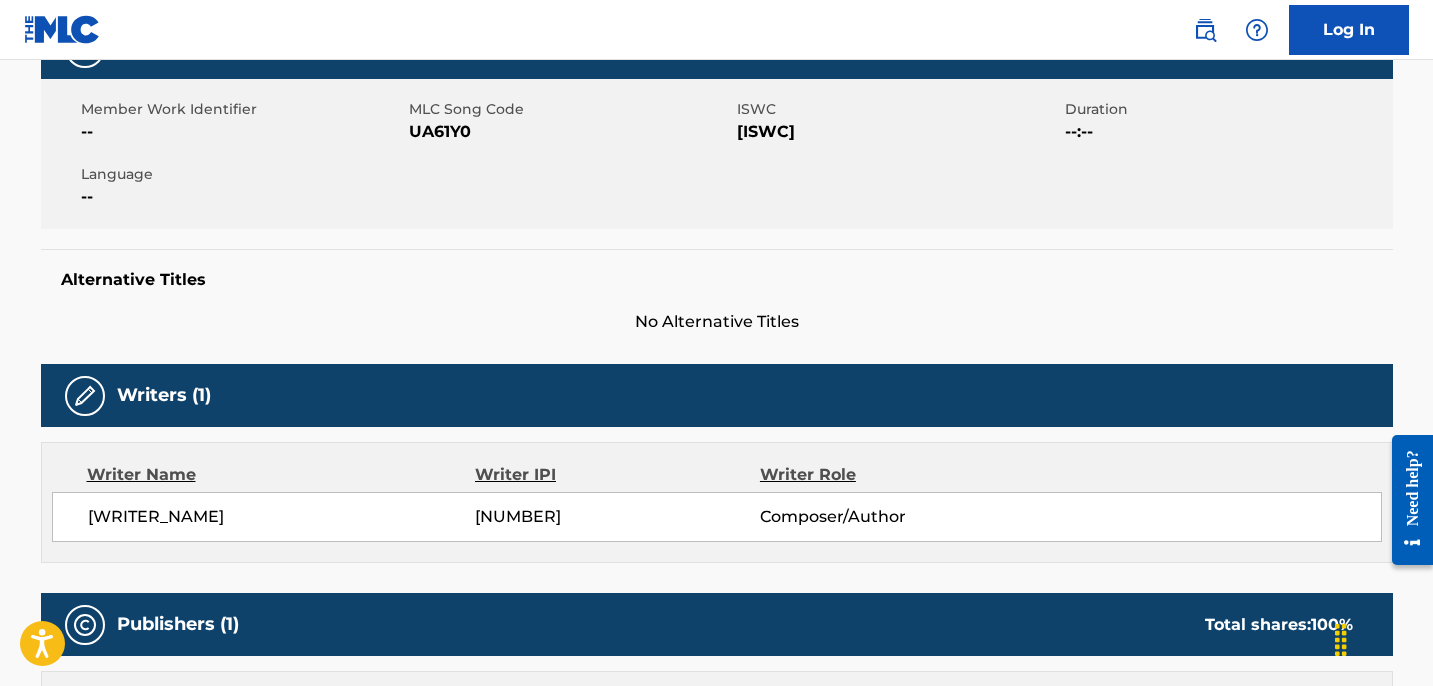 scroll, scrollTop: 0, scrollLeft: 0, axis: both 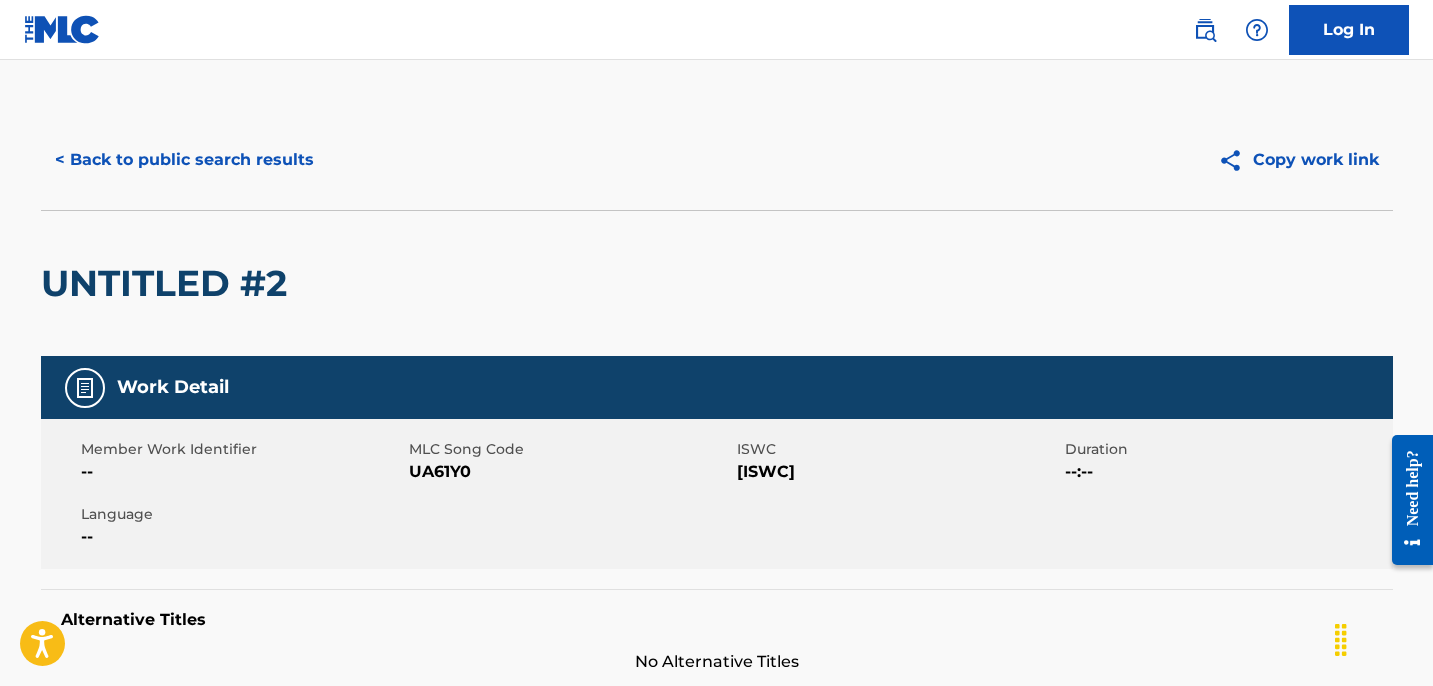 click on "< Back to public search results" at bounding box center (184, 160) 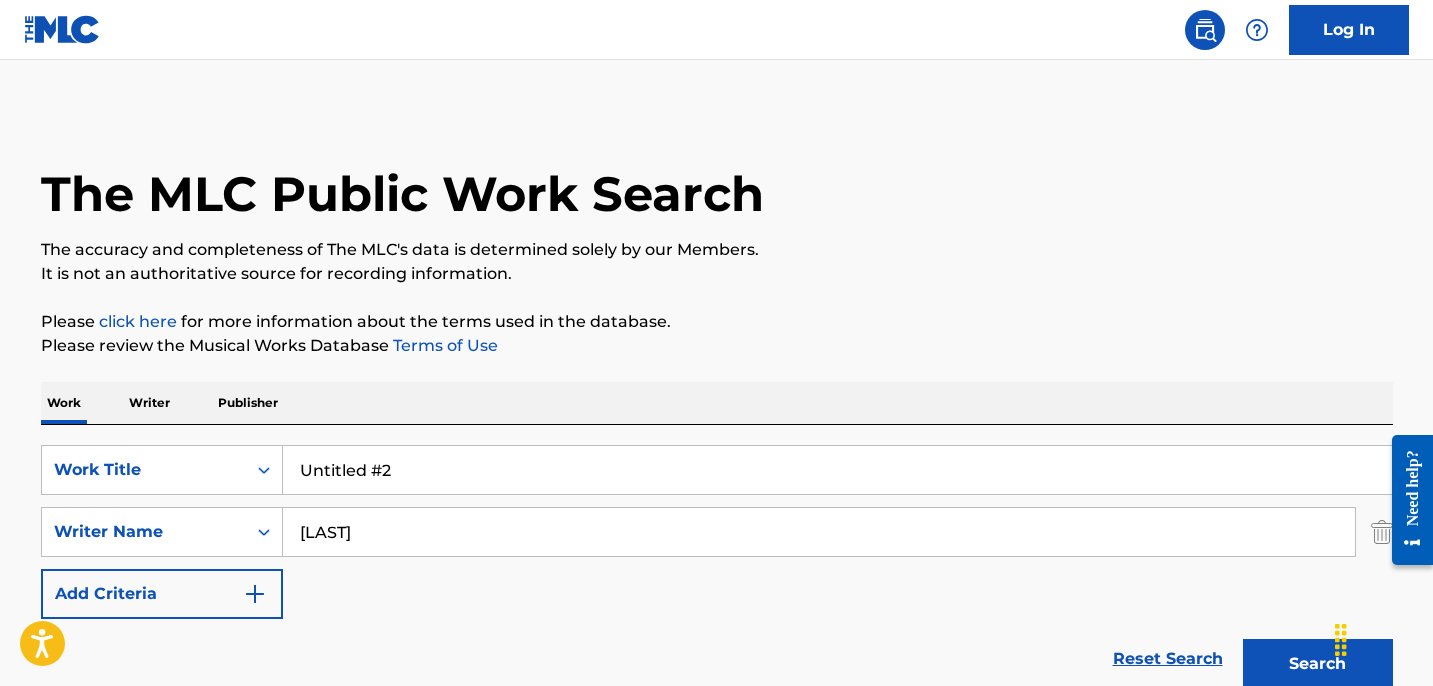 scroll, scrollTop: 311, scrollLeft: 0, axis: vertical 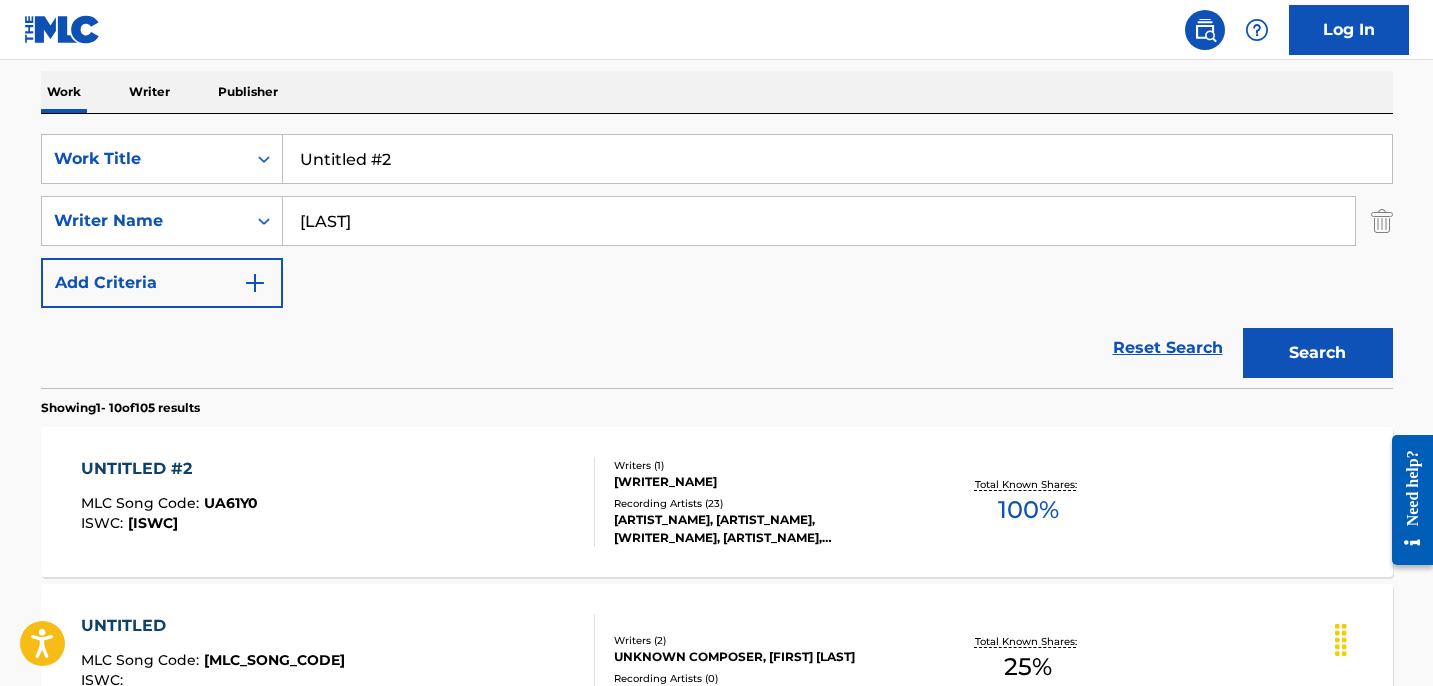 click on "Untitled #2" at bounding box center [837, 159] 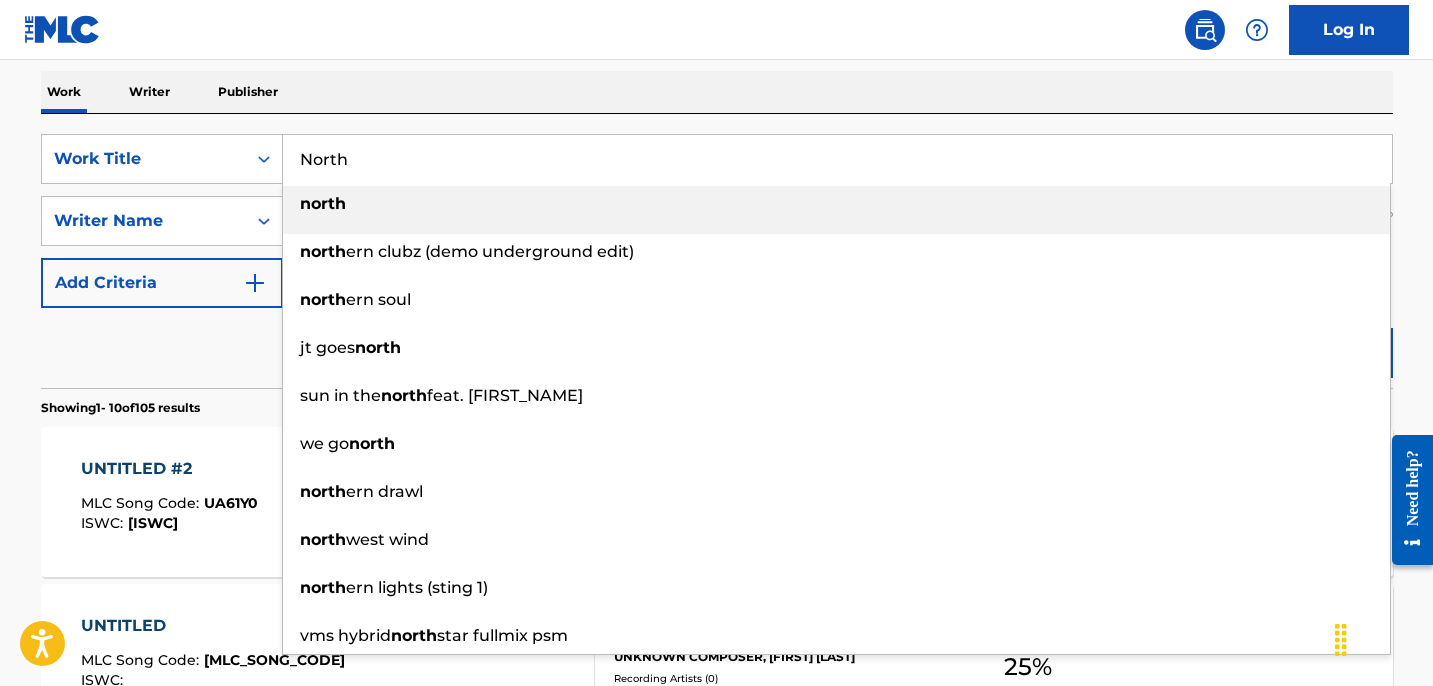 type on "North" 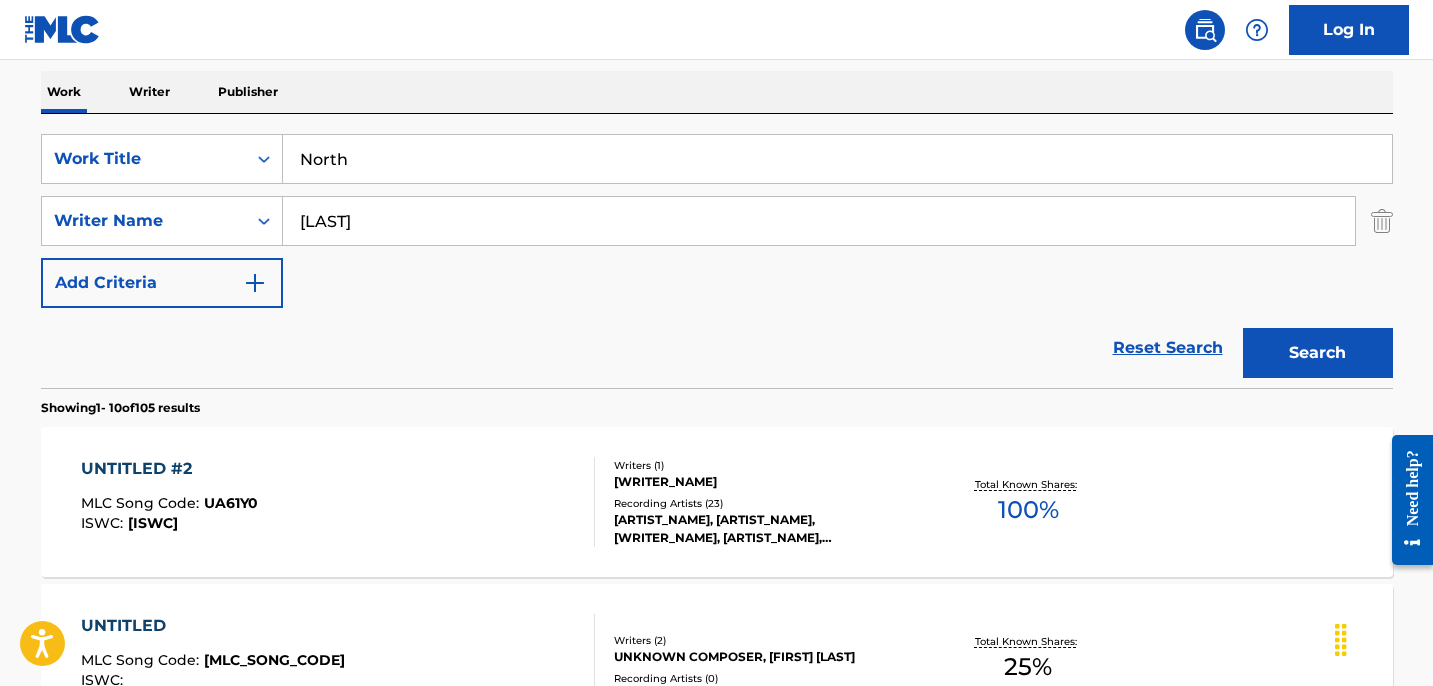 click on "Search" at bounding box center [1318, 353] 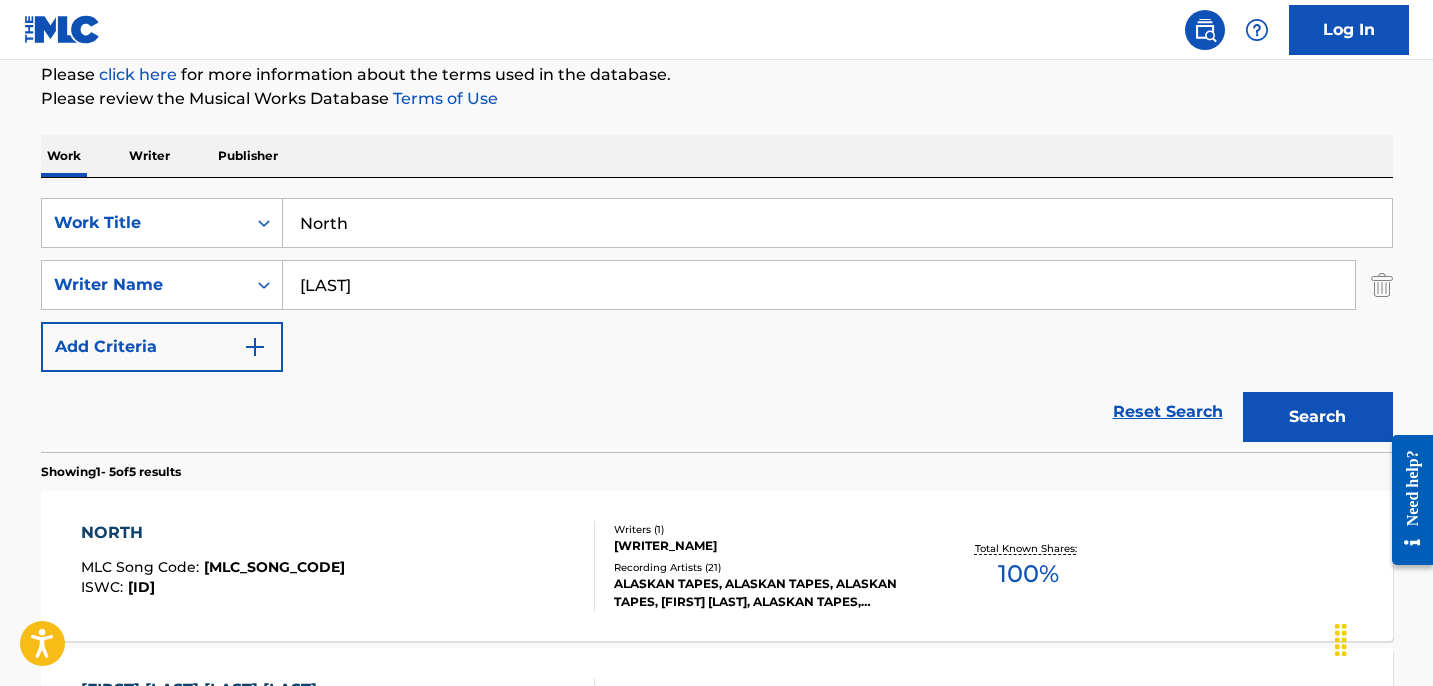 scroll, scrollTop: 311, scrollLeft: 0, axis: vertical 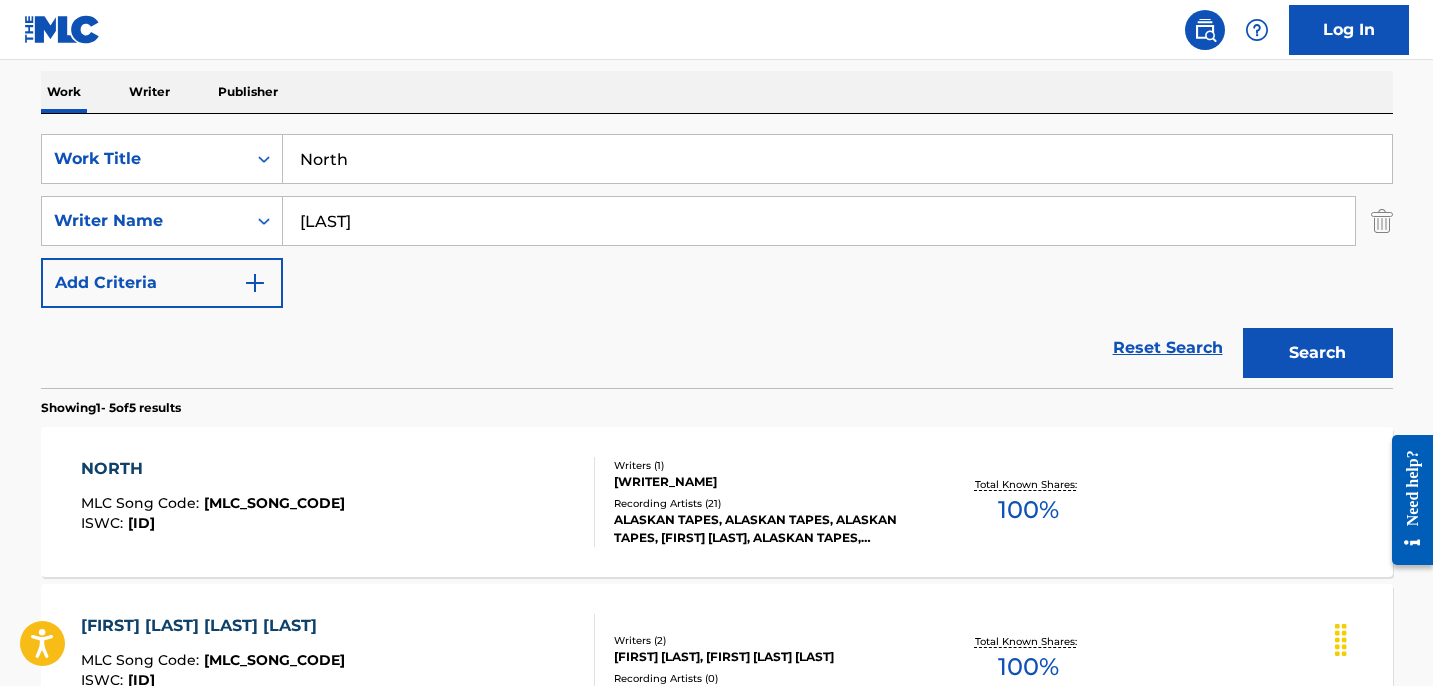 click on "NORTH MLC Song Code : [MLC_SONG_CODE] ISWC : [ISWC]" at bounding box center [338, 502] 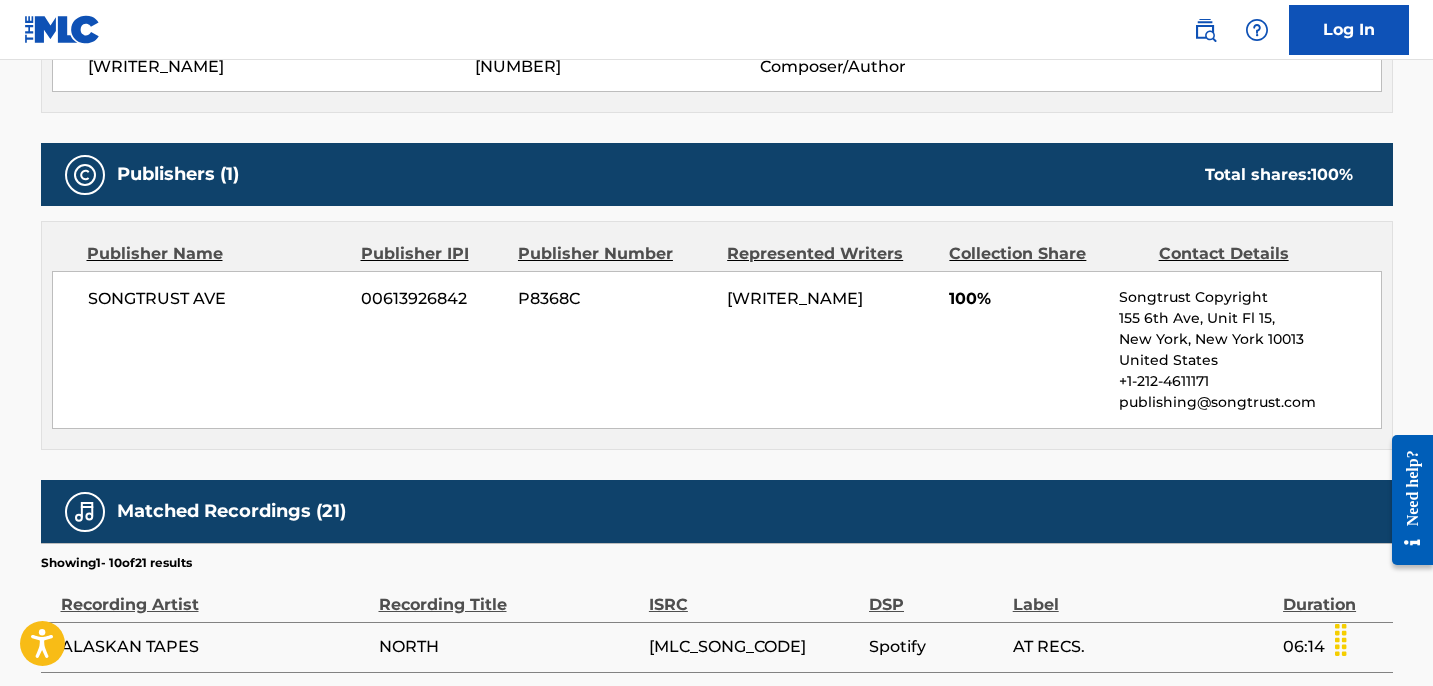 scroll, scrollTop: 0, scrollLeft: 0, axis: both 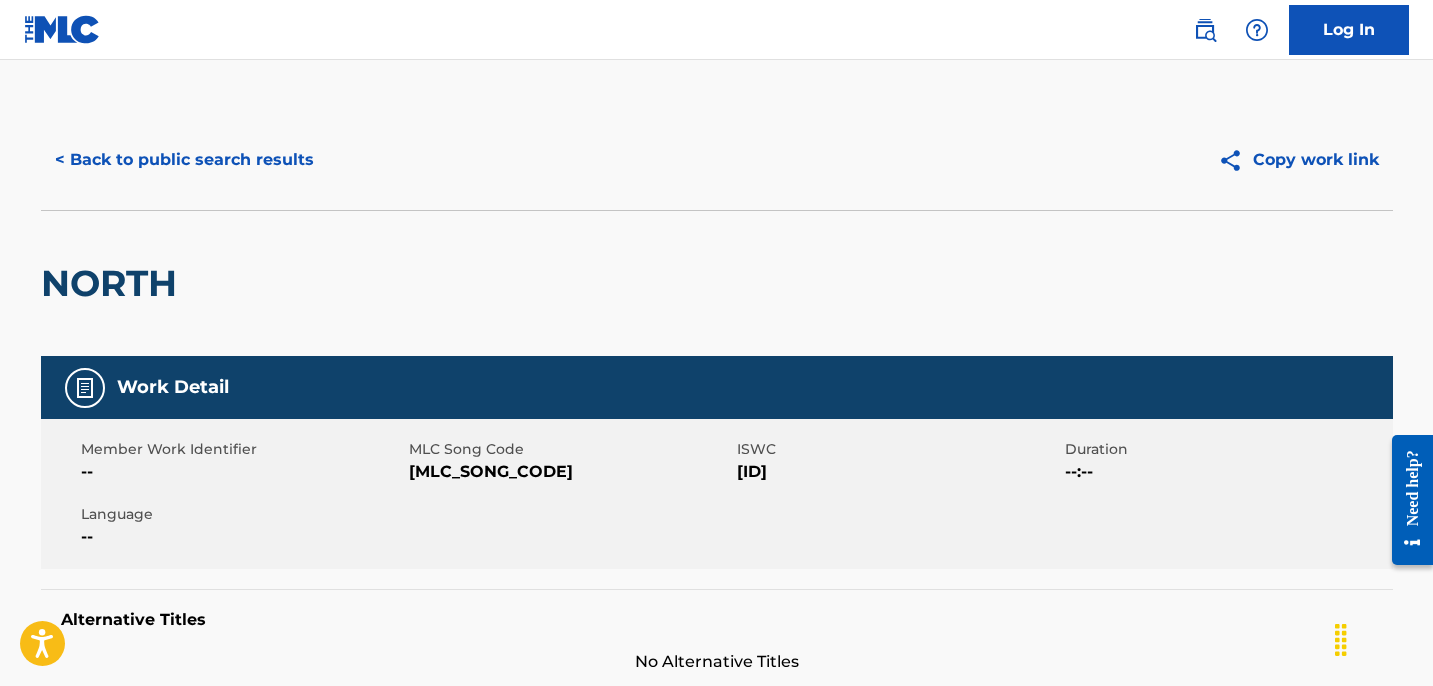 click on "< Back to public search results" at bounding box center (184, 160) 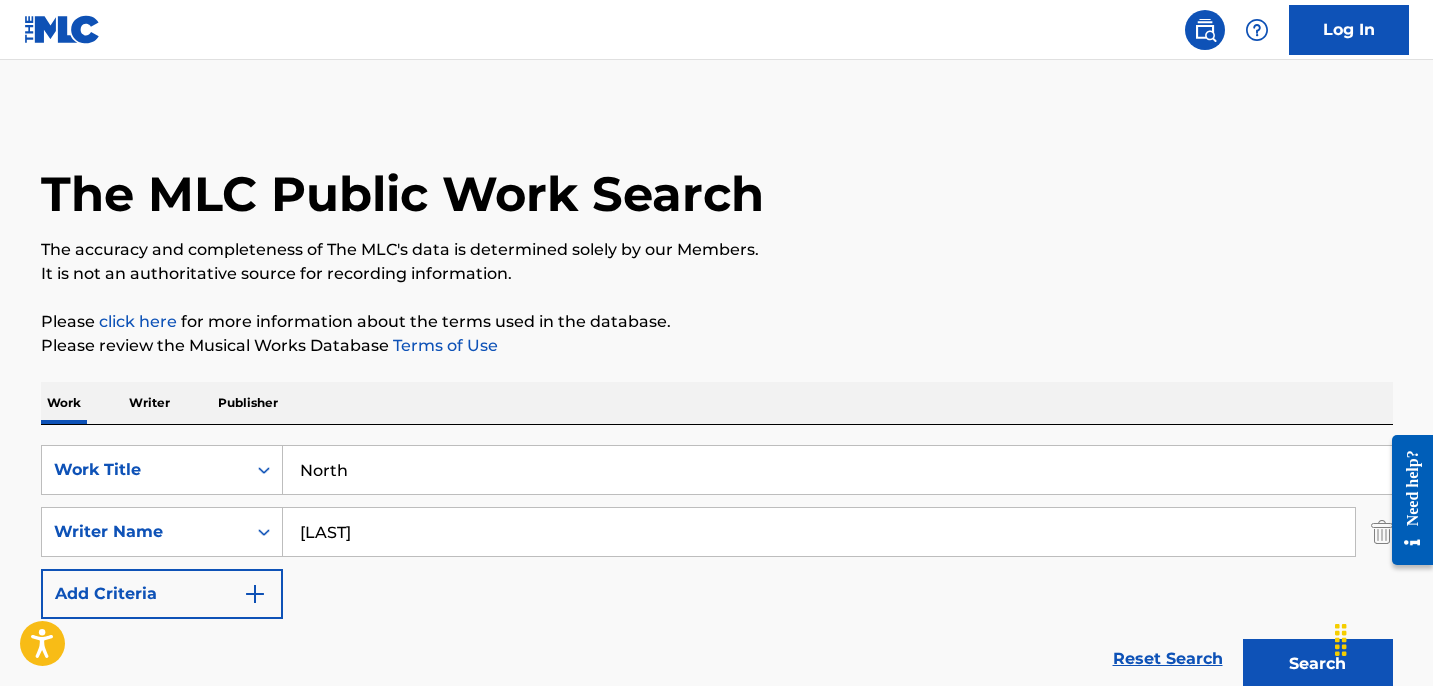 scroll, scrollTop: 311, scrollLeft: 0, axis: vertical 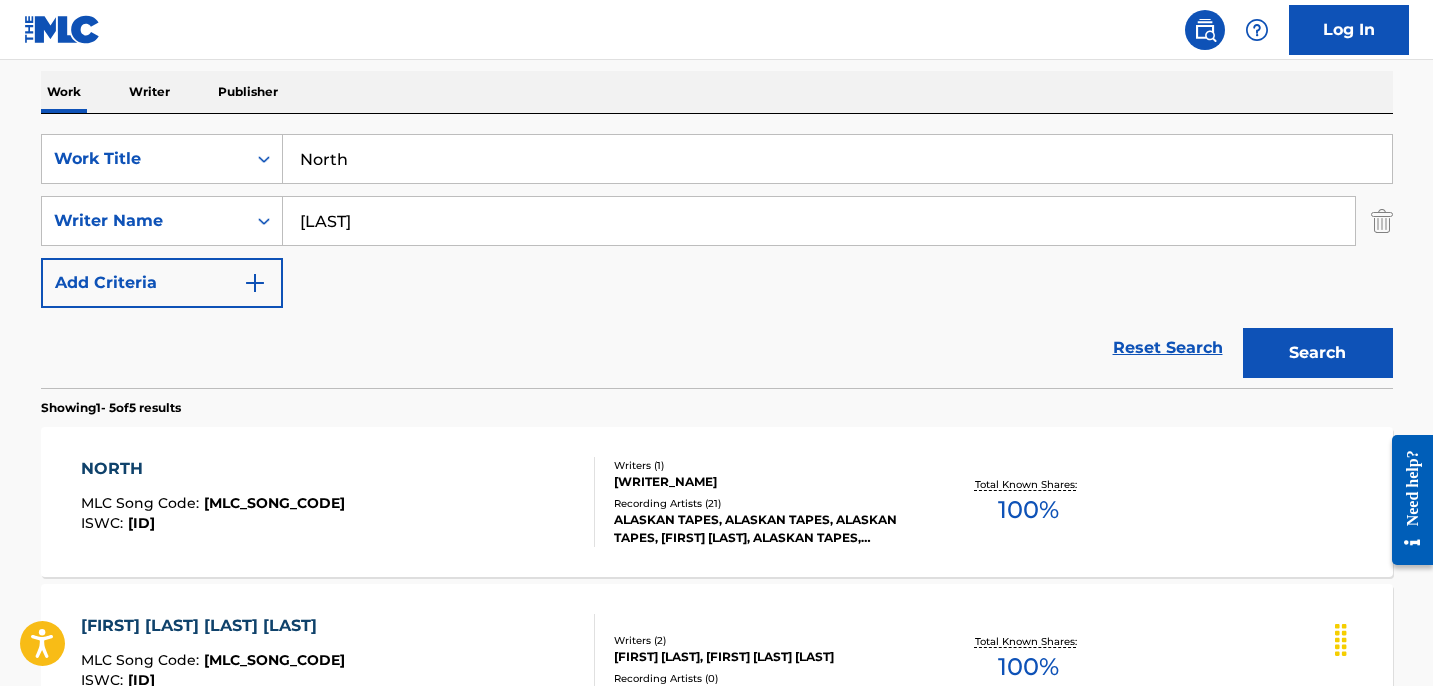 click on "North" at bounding box center (837, 159) 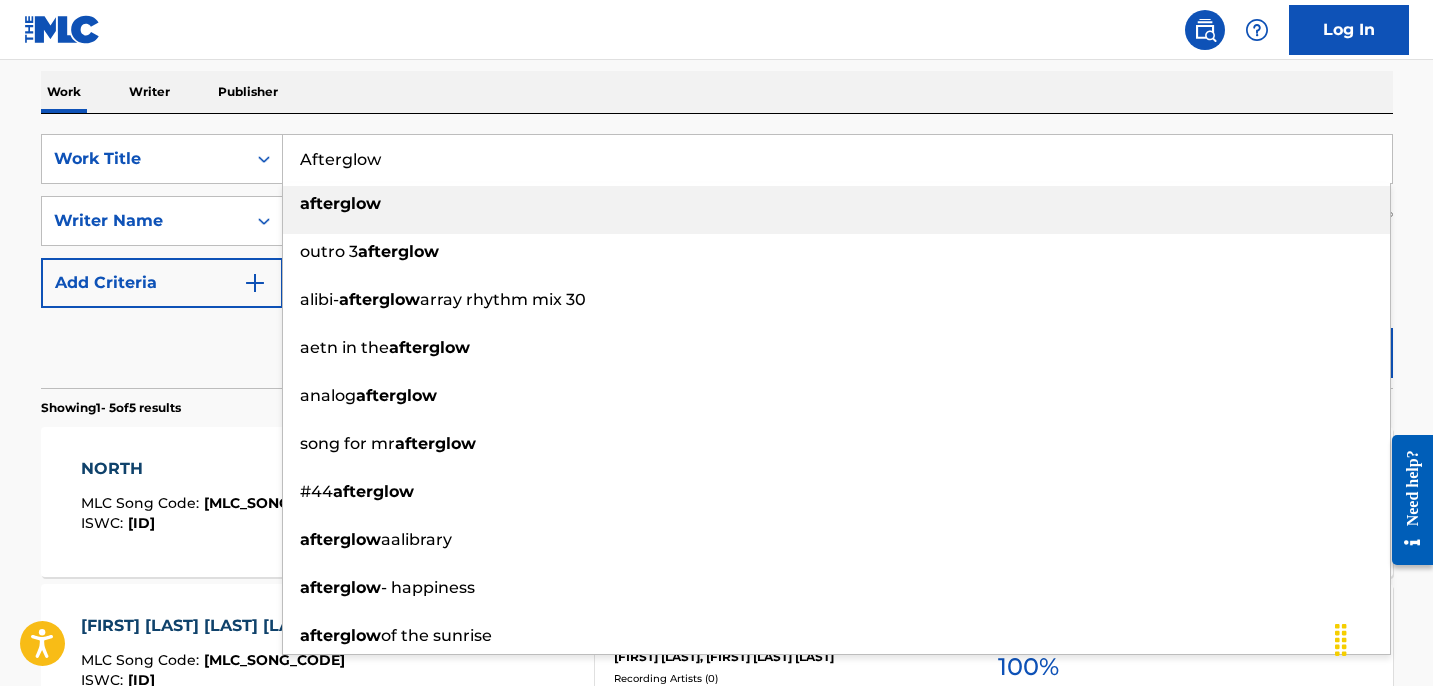type on "Afterglow" 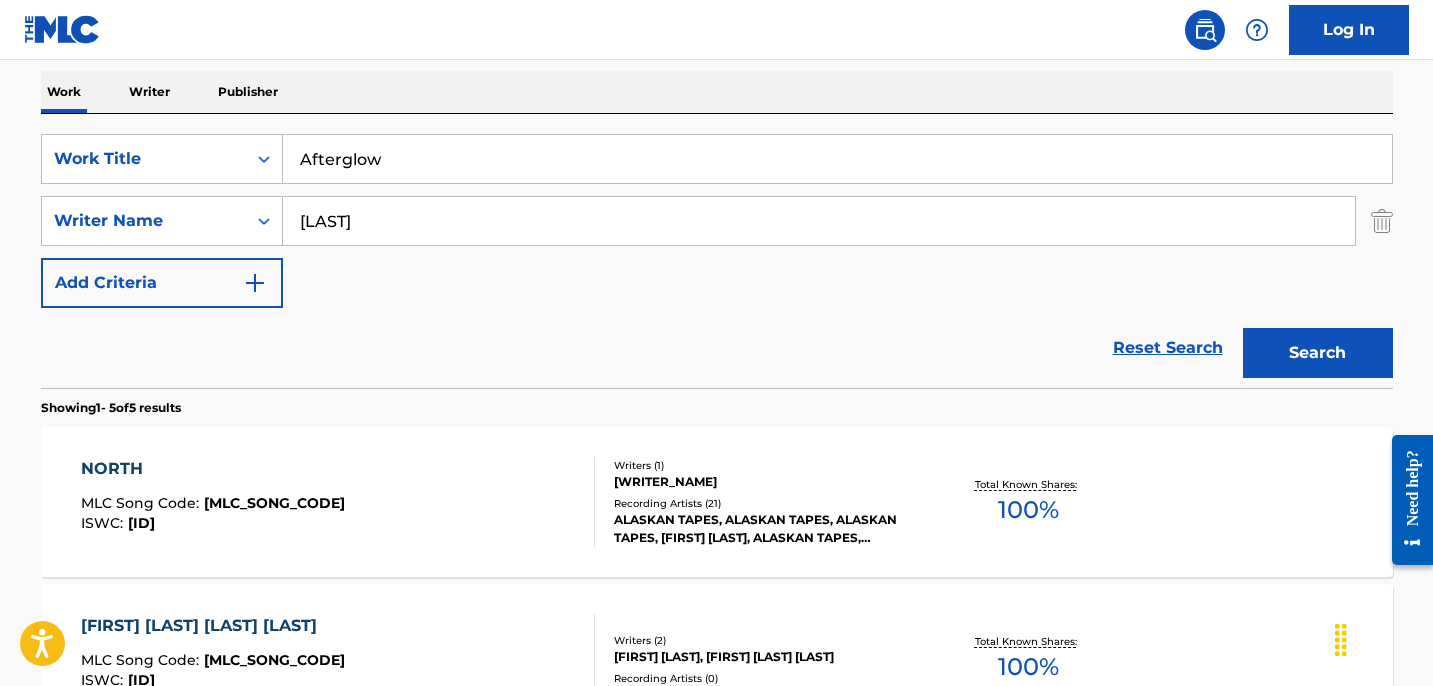 click on "Search" at bounding box center (1318, 353) 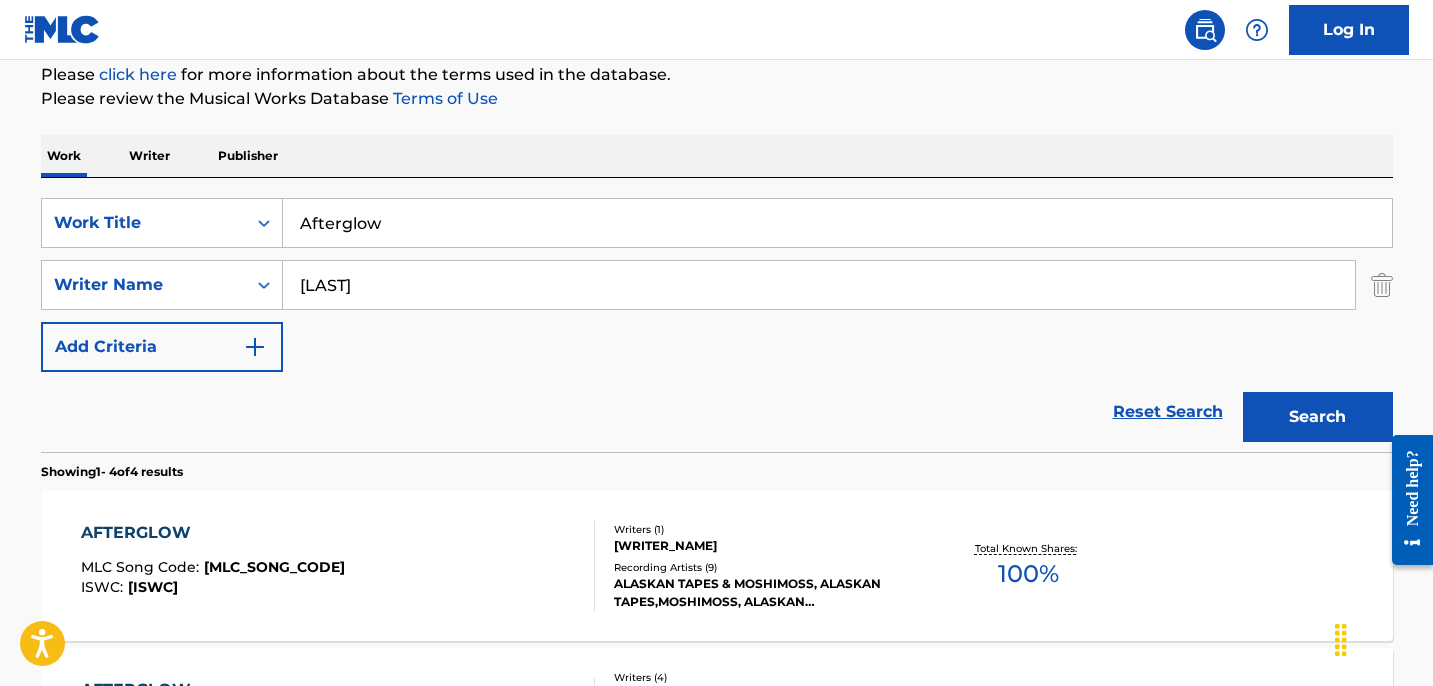 scroll, scrollTop: 311, scrollLeft: 0, axis: vertical 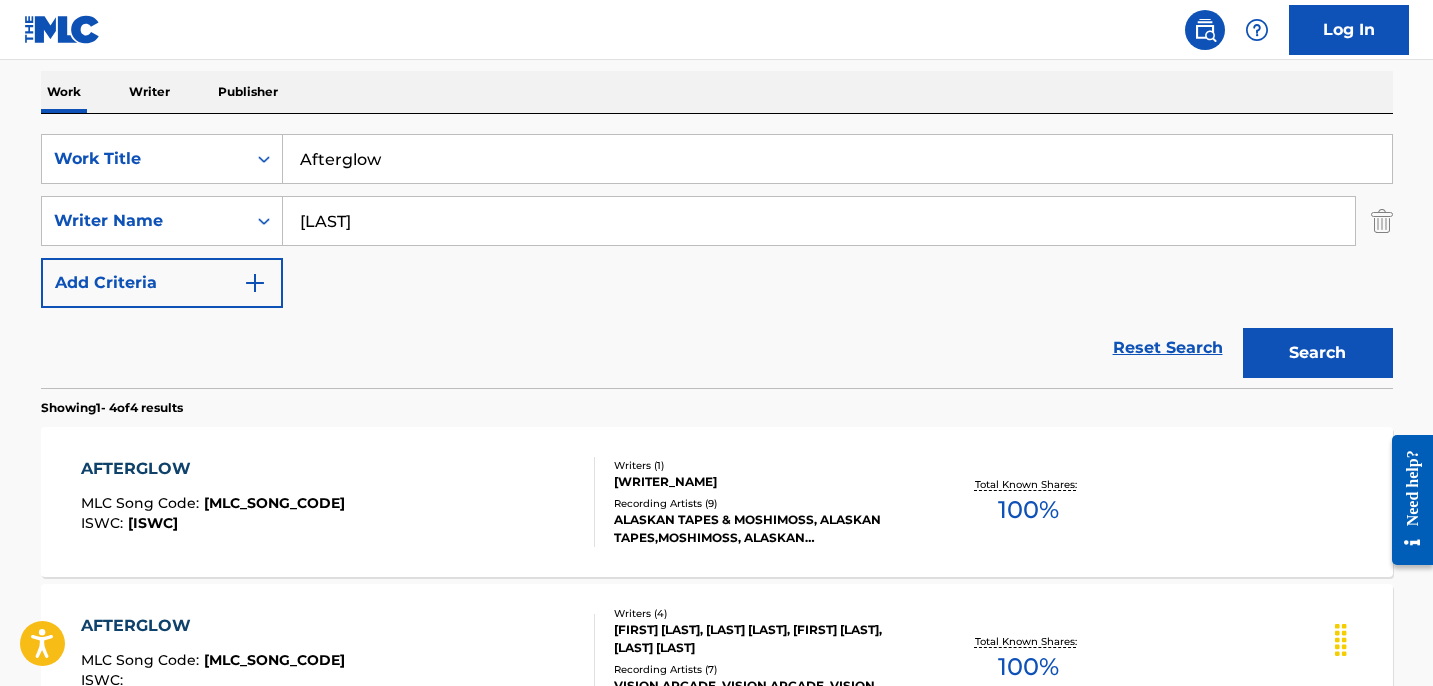 click on "MLC Song Code : [ID] ISWC : [ID]" at bounding box center [338, 502] 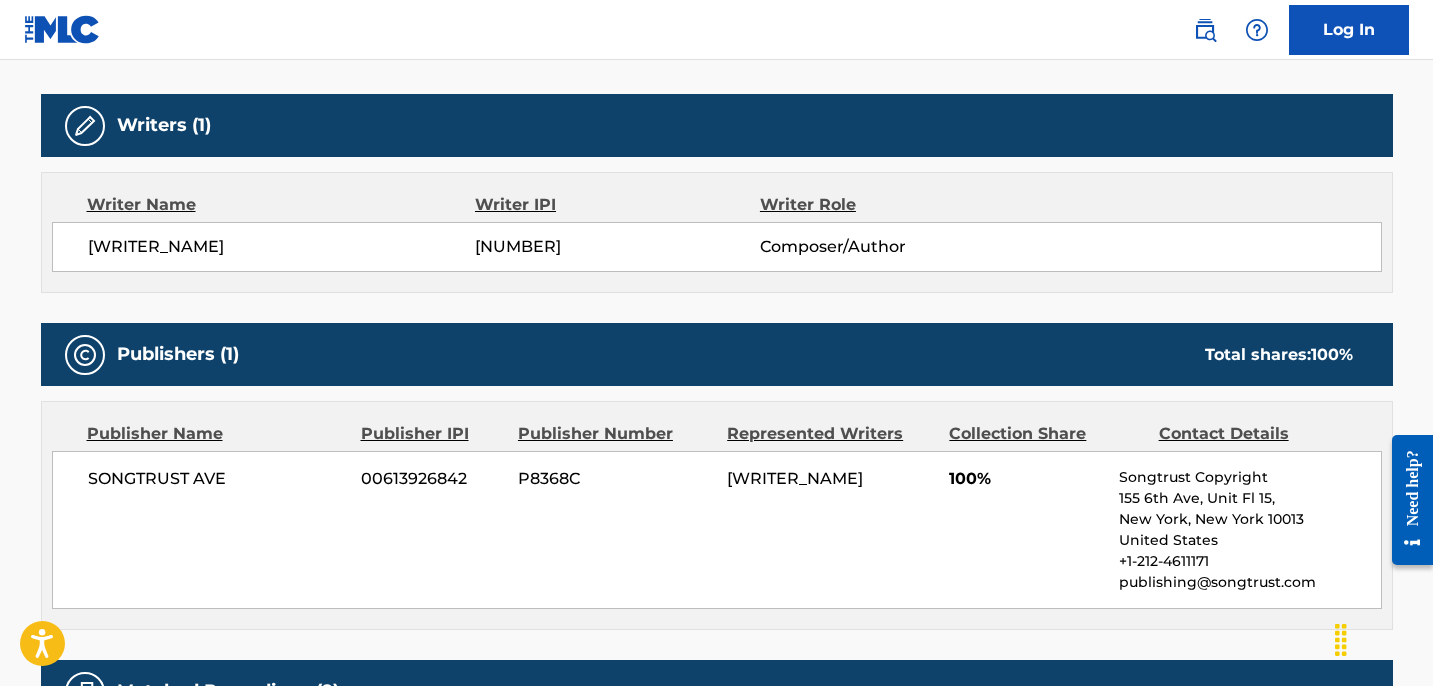 scroll, scrollTop: 0, scrollLeft: 0, axis: both 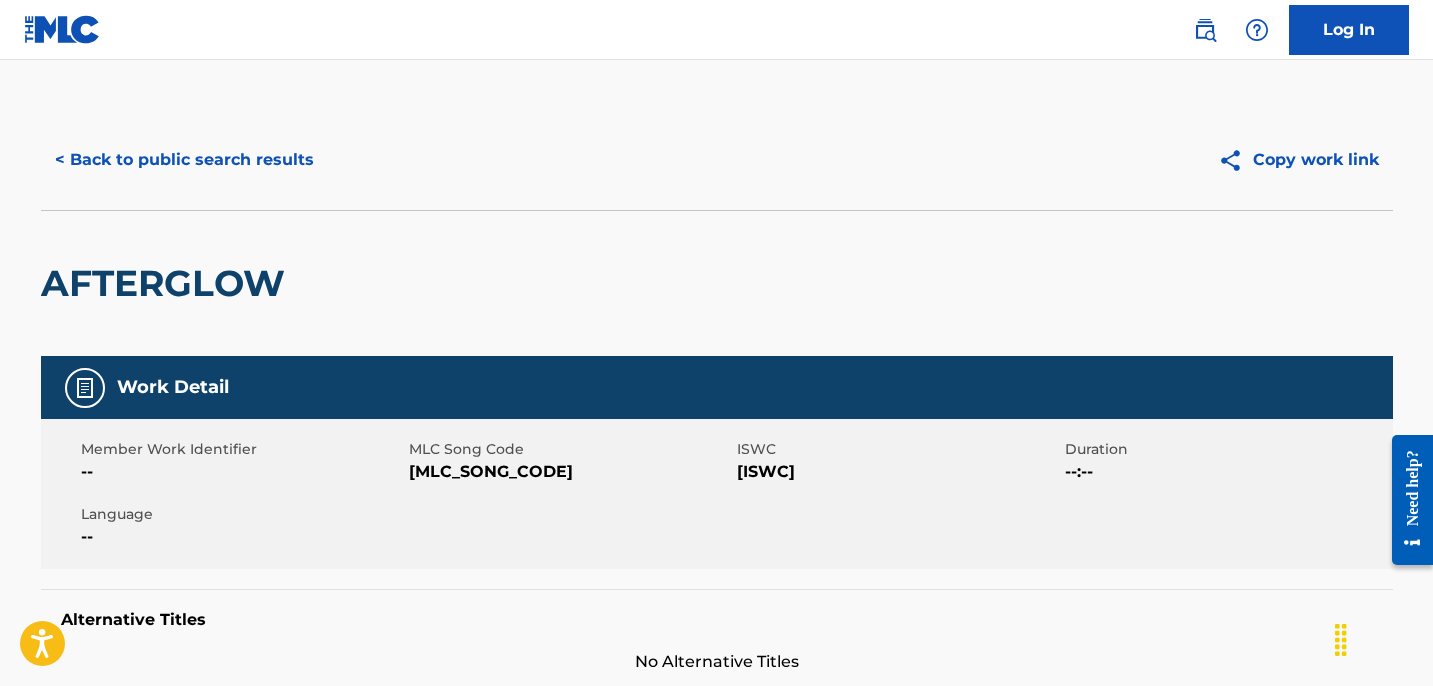 click on "< Back to public search results" at bounding box center [184, 160] 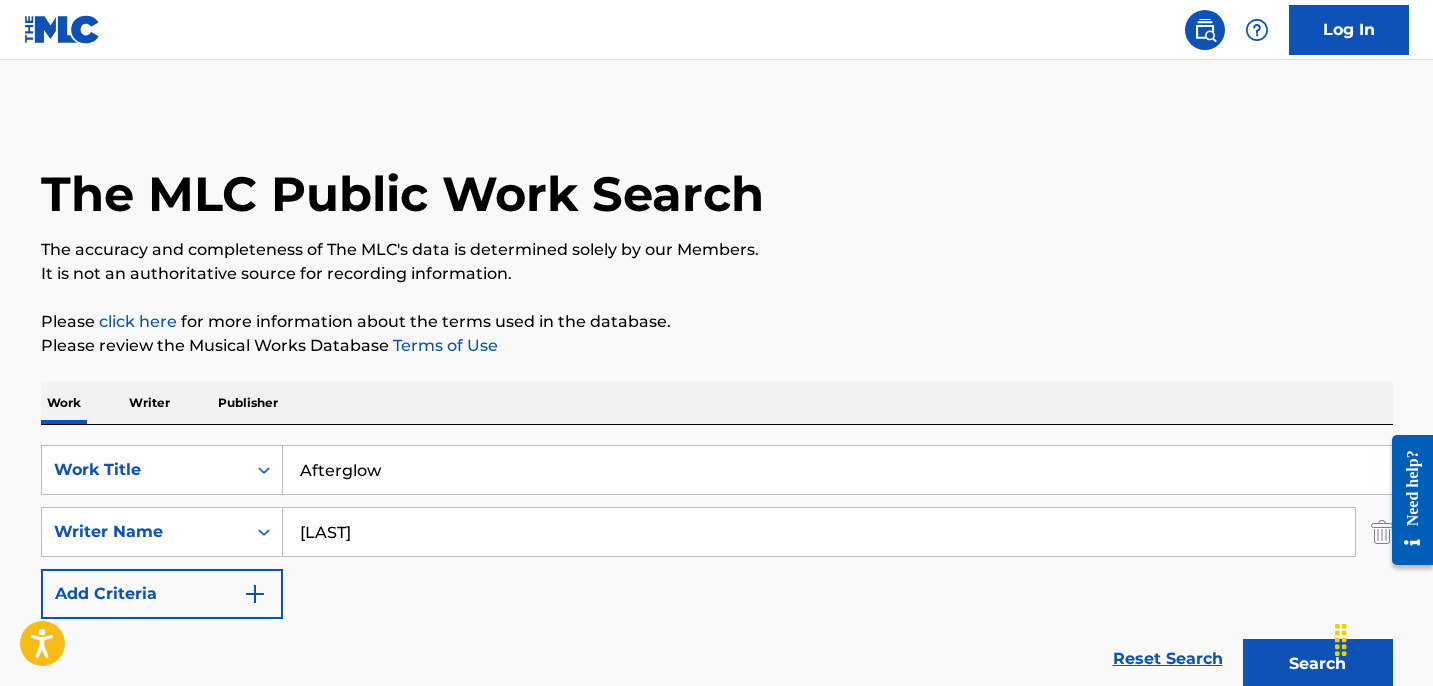 scroll, scrollTop: 311, scrollLeft: 0, axis: vertical 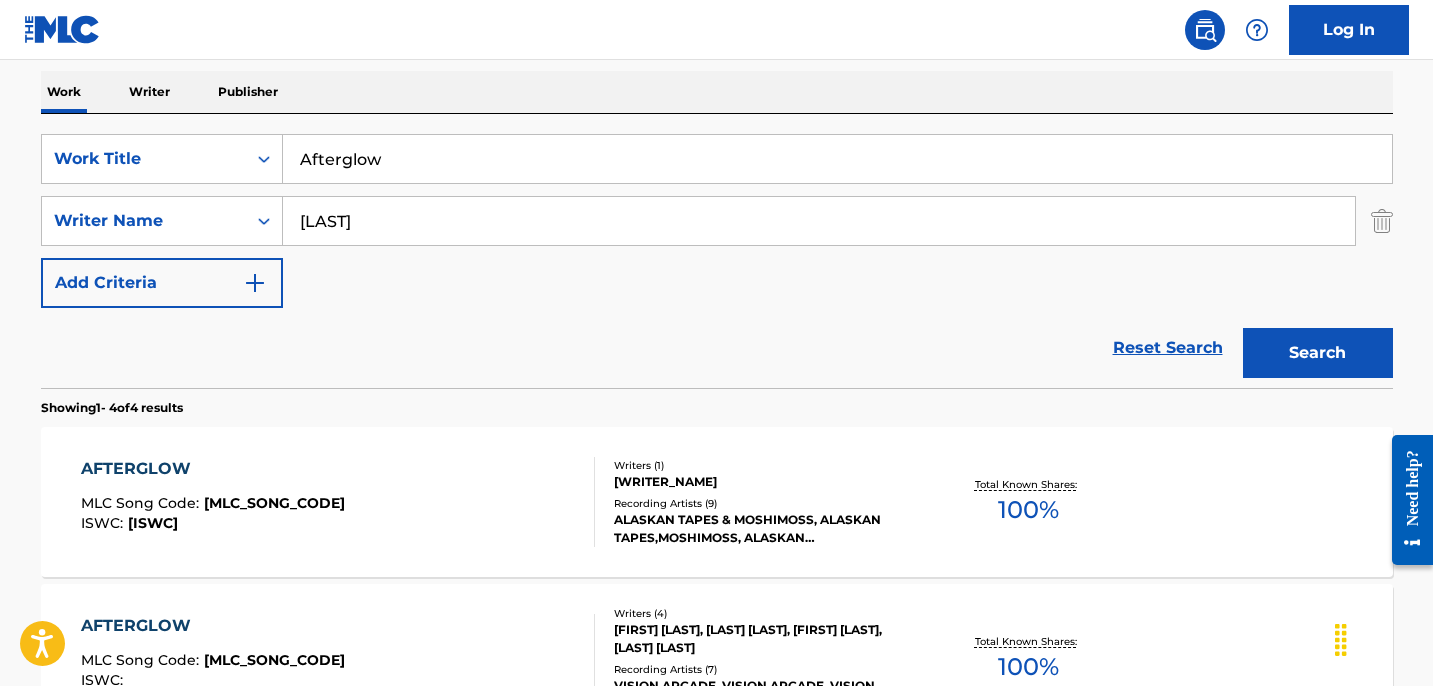click on "Afterglow" at bounding box center (837, 159) 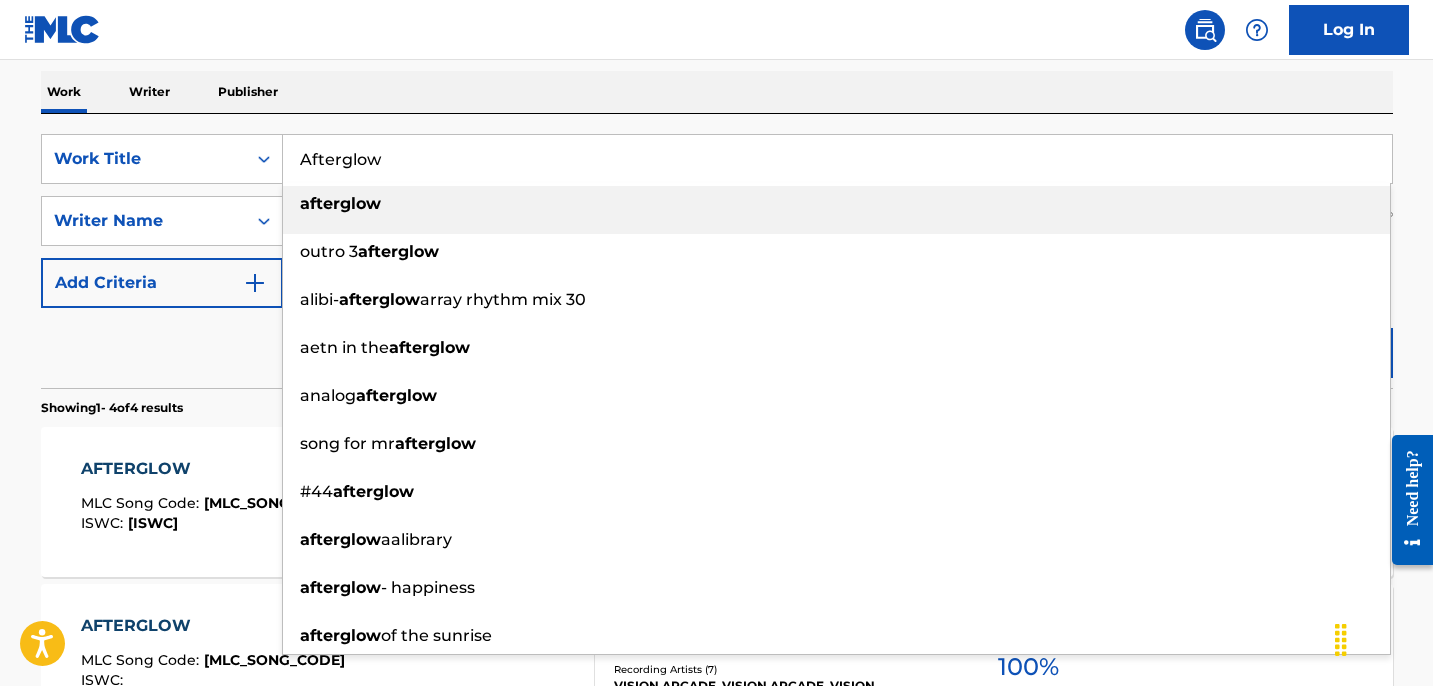 click on "Afterglow" at bounding box center [837, 159] 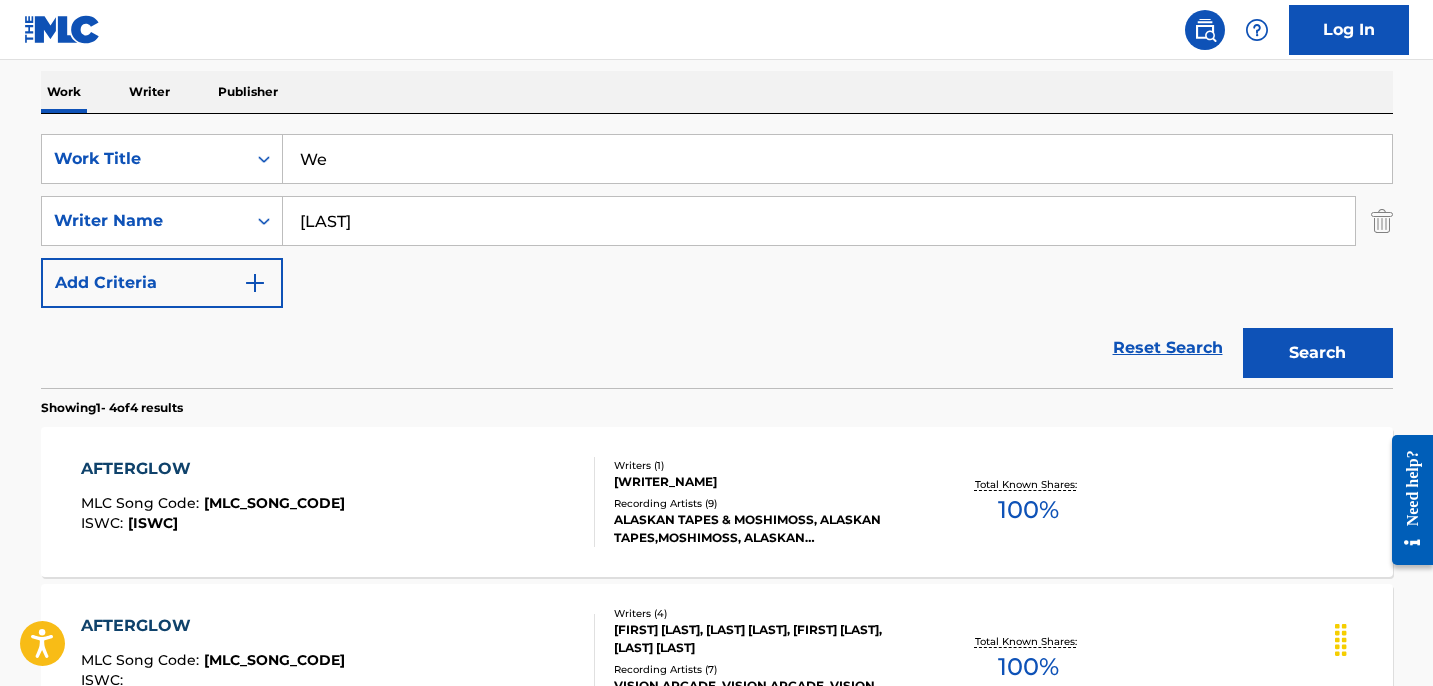 type on "We" 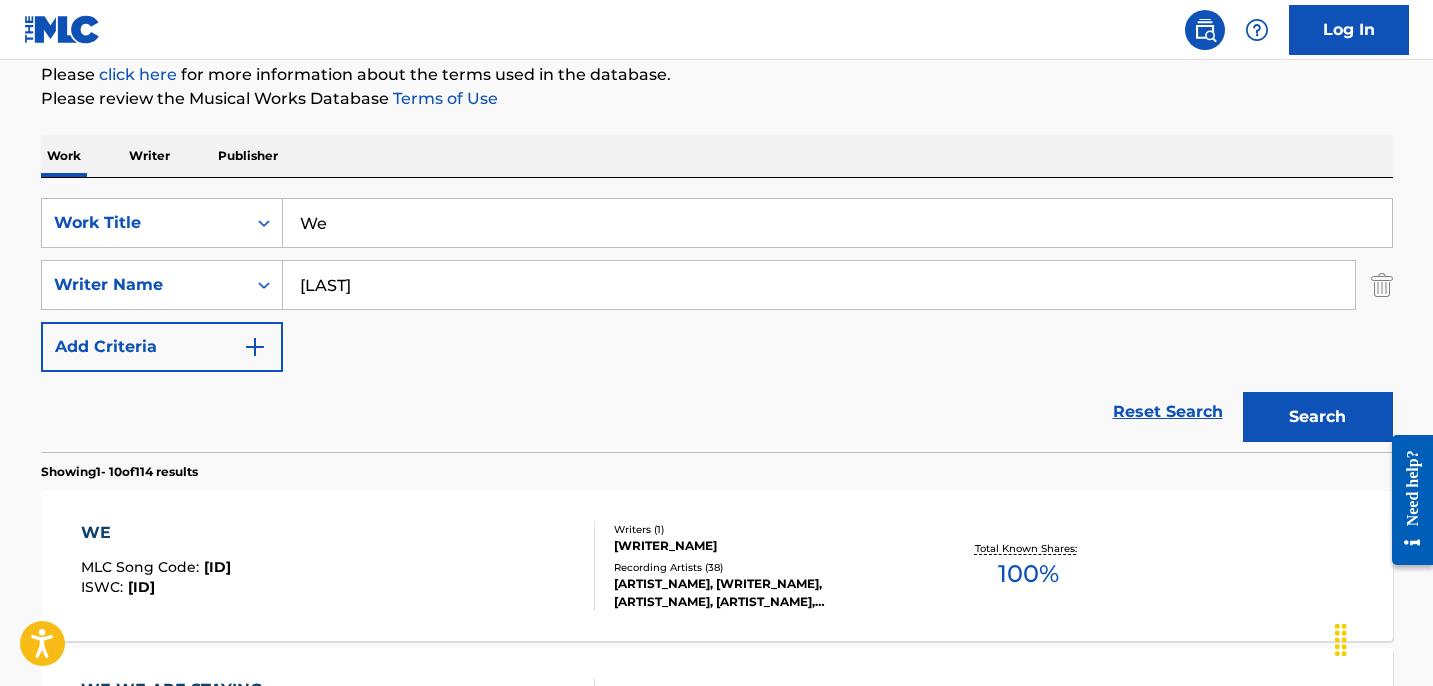 scroll, scrollTop: 311, scrollLeft: 0, axis: vertical 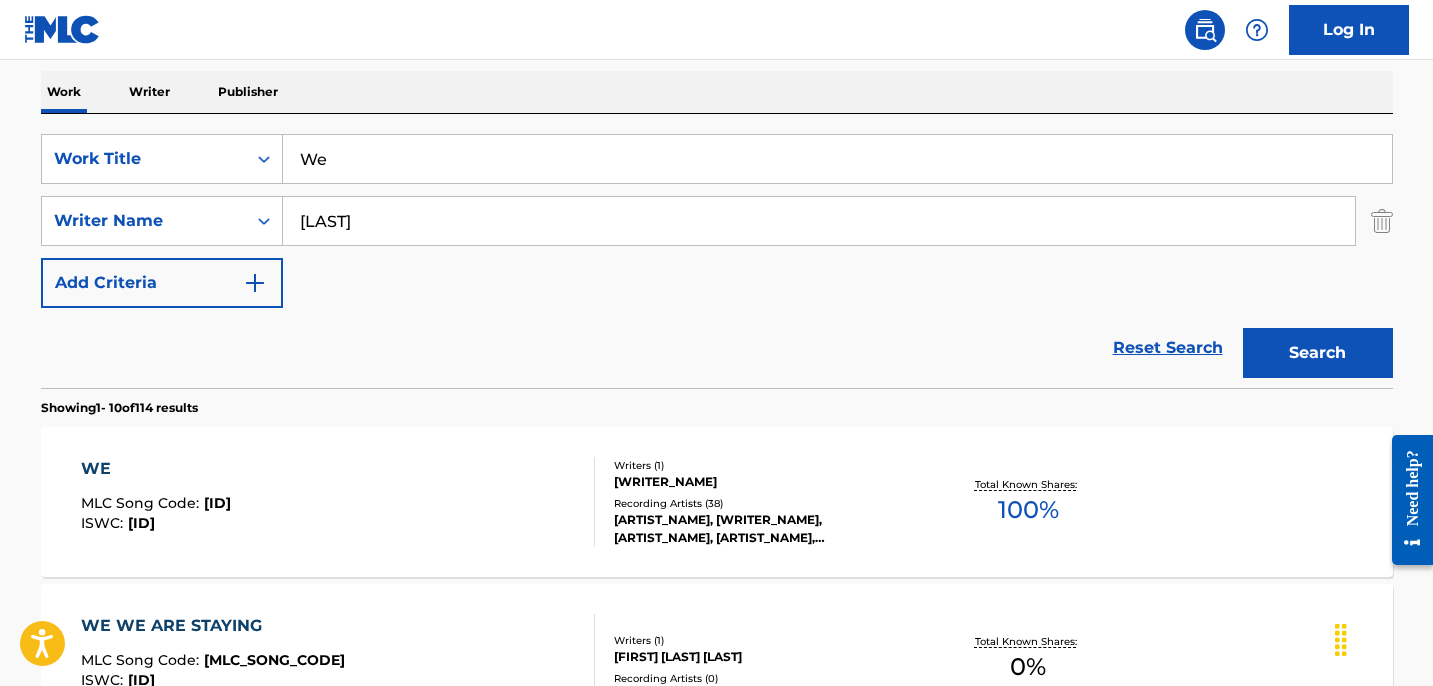 click on "WE MLC Song Code : [MLC_SONG_CODE] ISWC : [ISWC]" at bounding box center (338, 502) 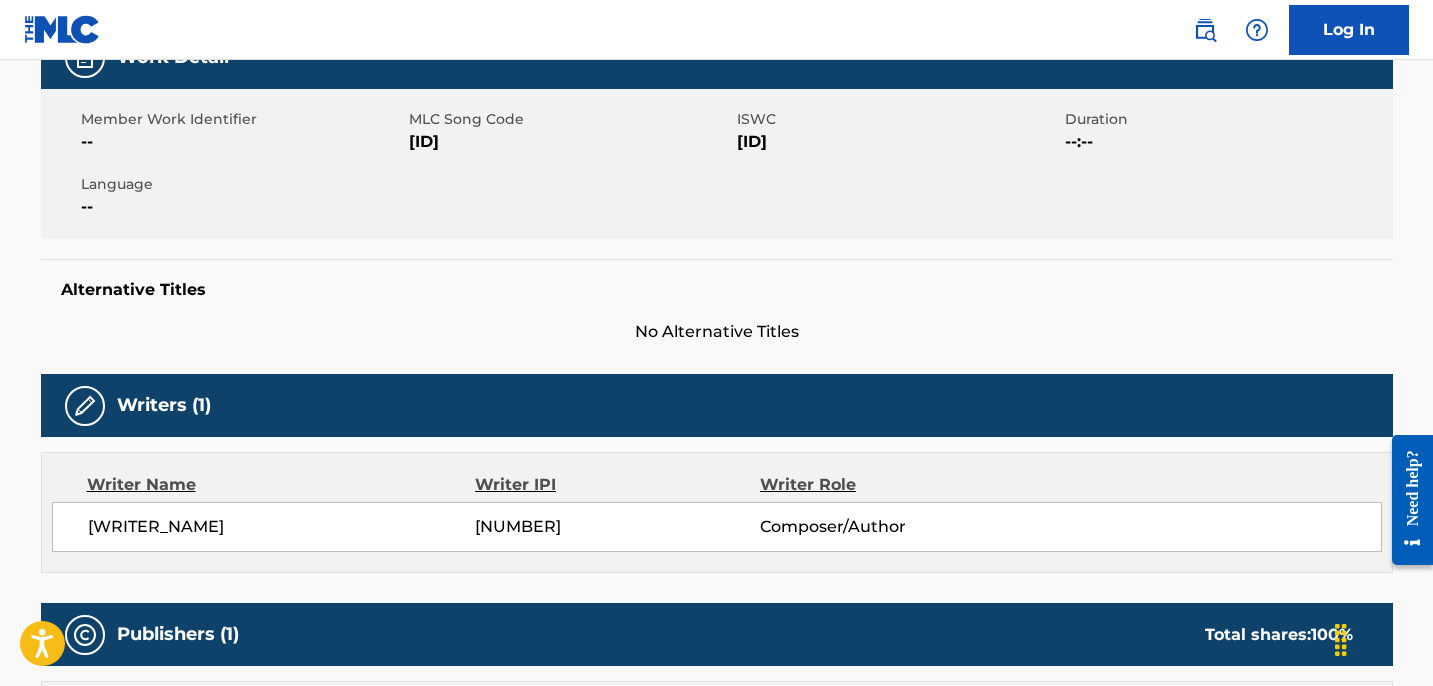 scroll, scrollTop: 0, scrollLeft: 0, axis: both 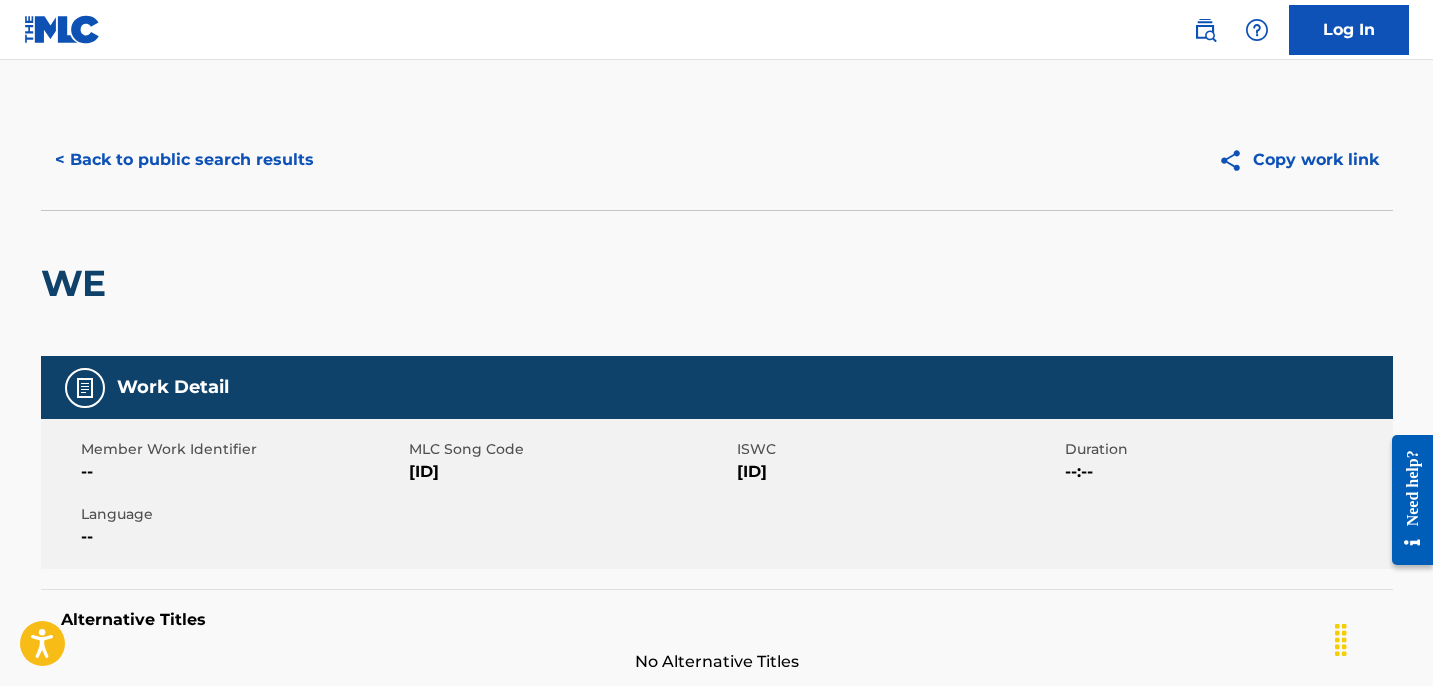 click on "< Back to public search results" at bounding box center [184, 160] 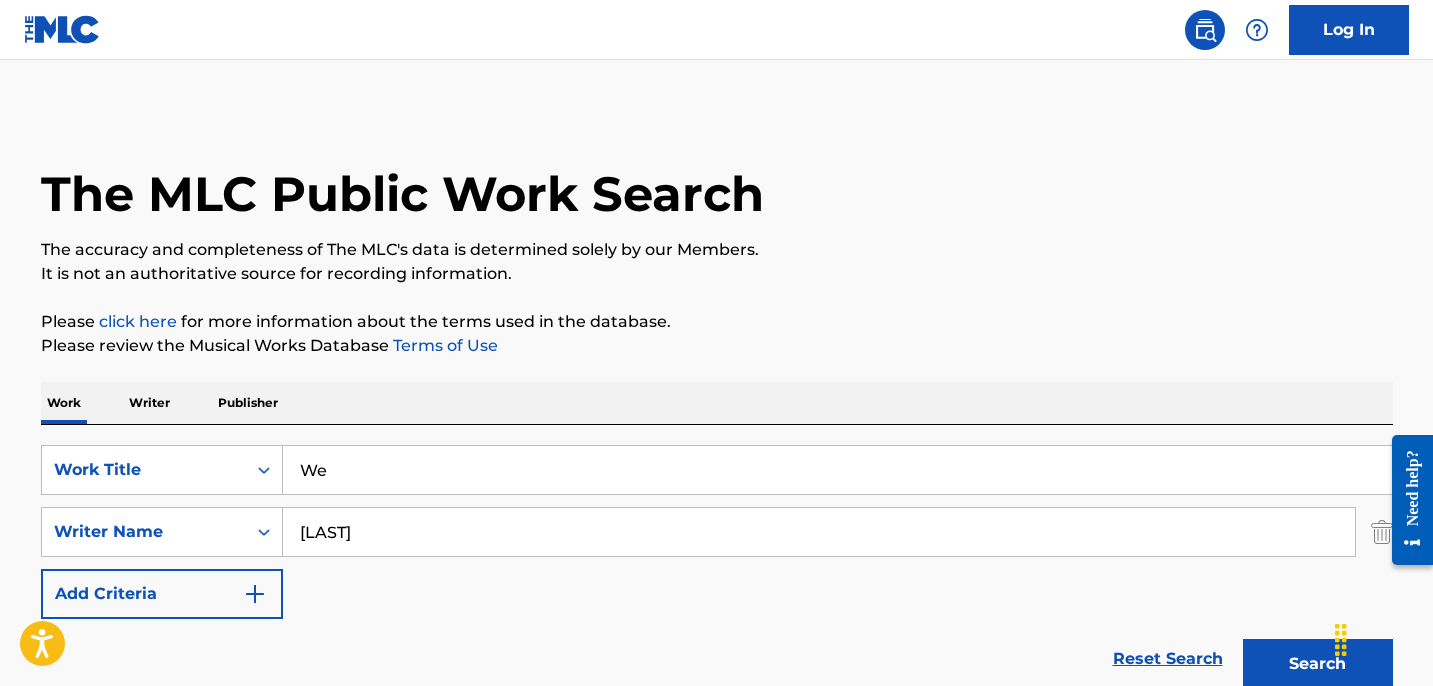 scroll, scrollTop: 311, scrollLeft: 0, axis: vertical 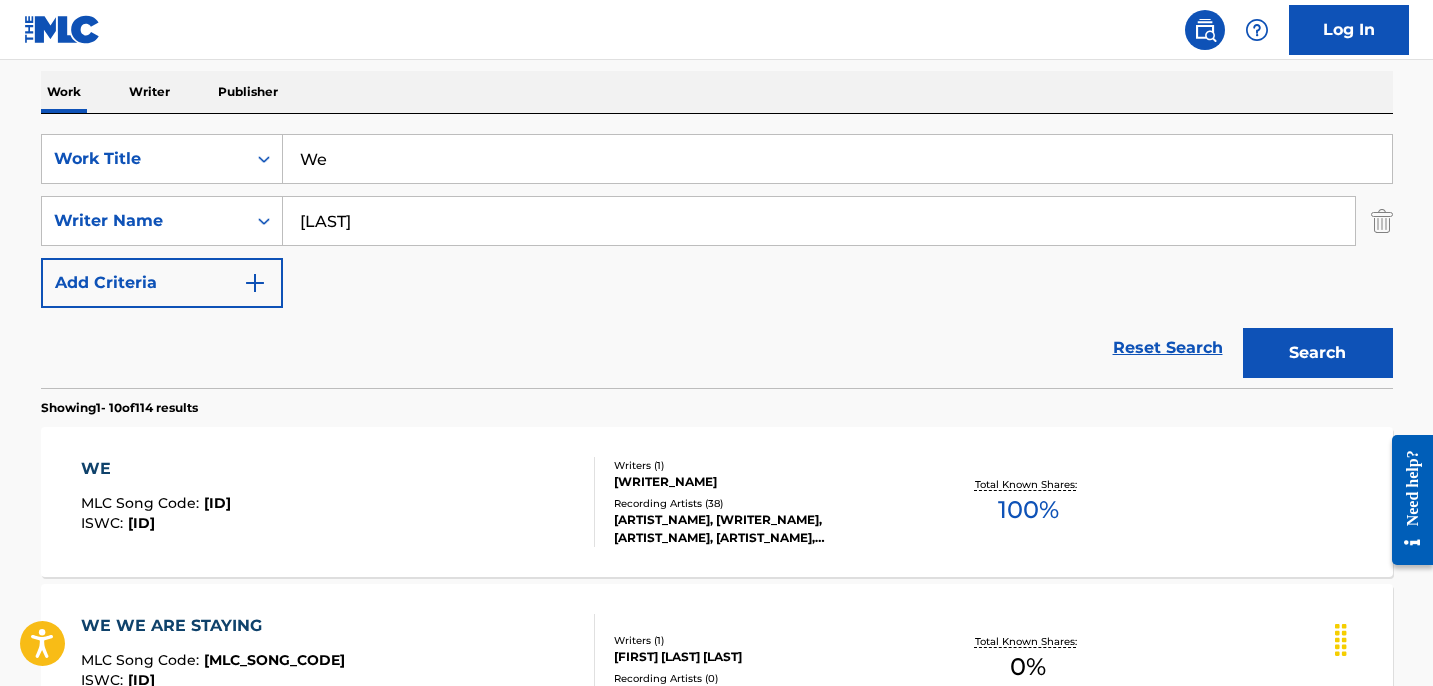 click on "We" at bounding box center [837, 159] 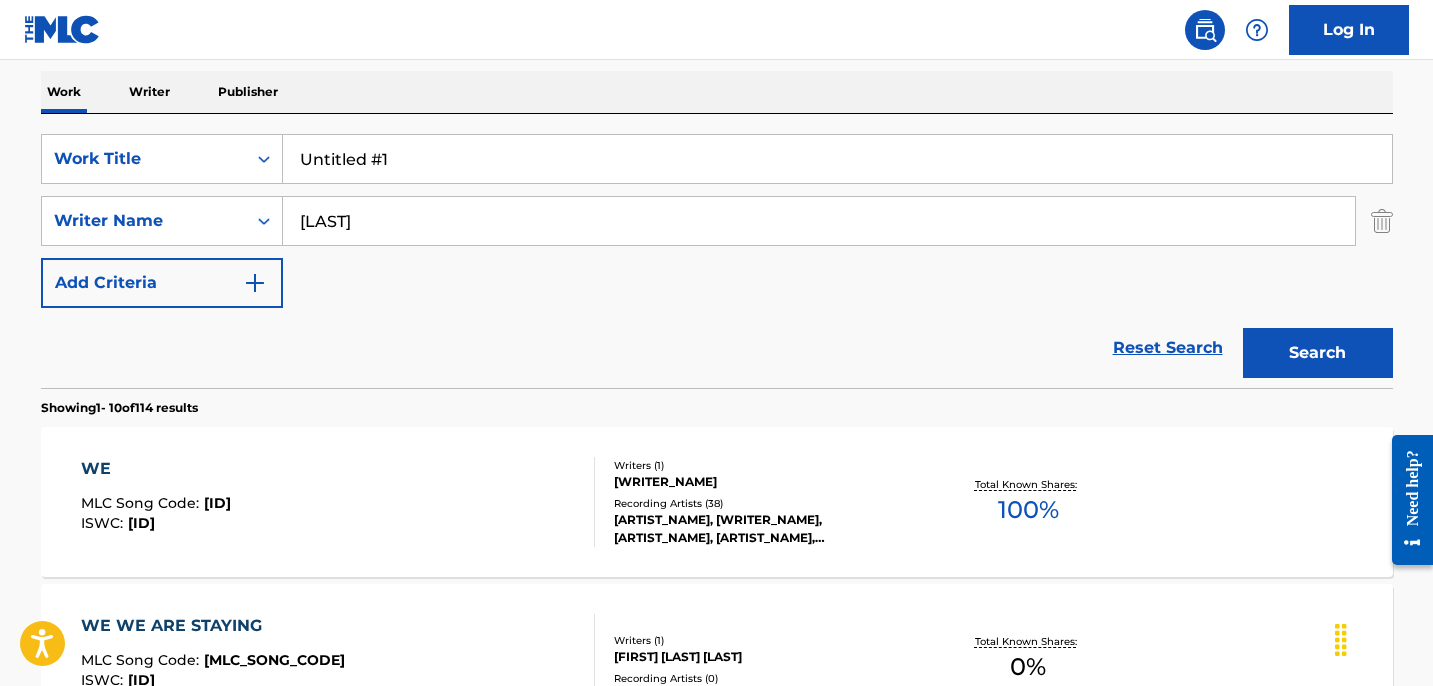 type on "Untitled #1" 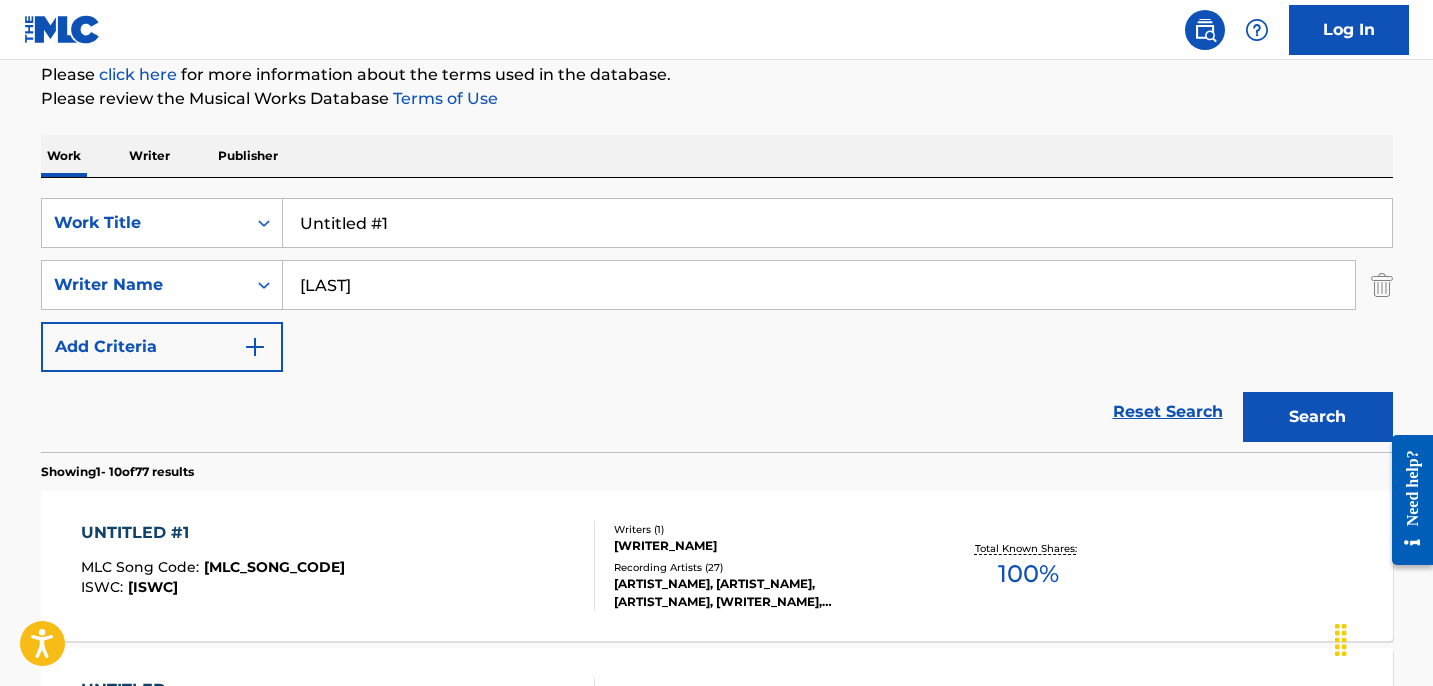 scroll, scrollTop: 311, scrollLeft: 0, axis: vertical 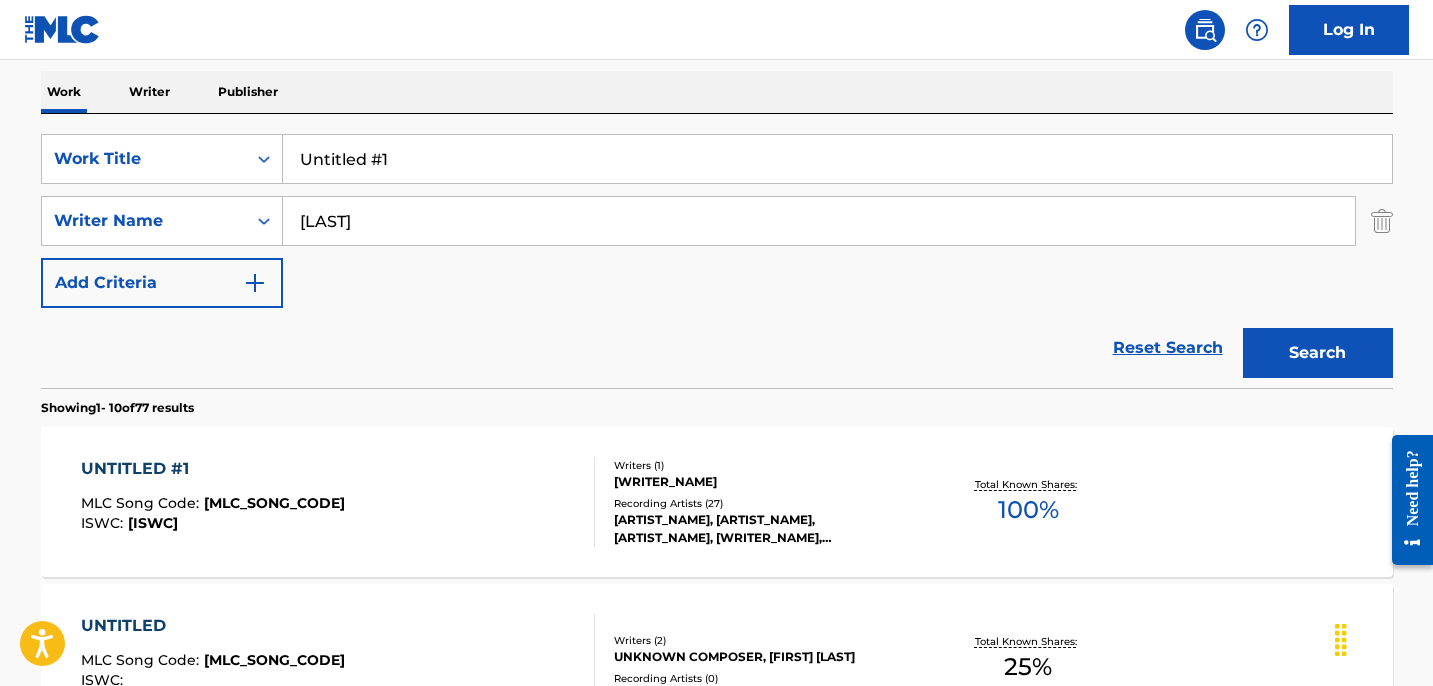 click on "MLC Song Code : [ID] ISWC : [ID]" at bounding box center [338, 502] 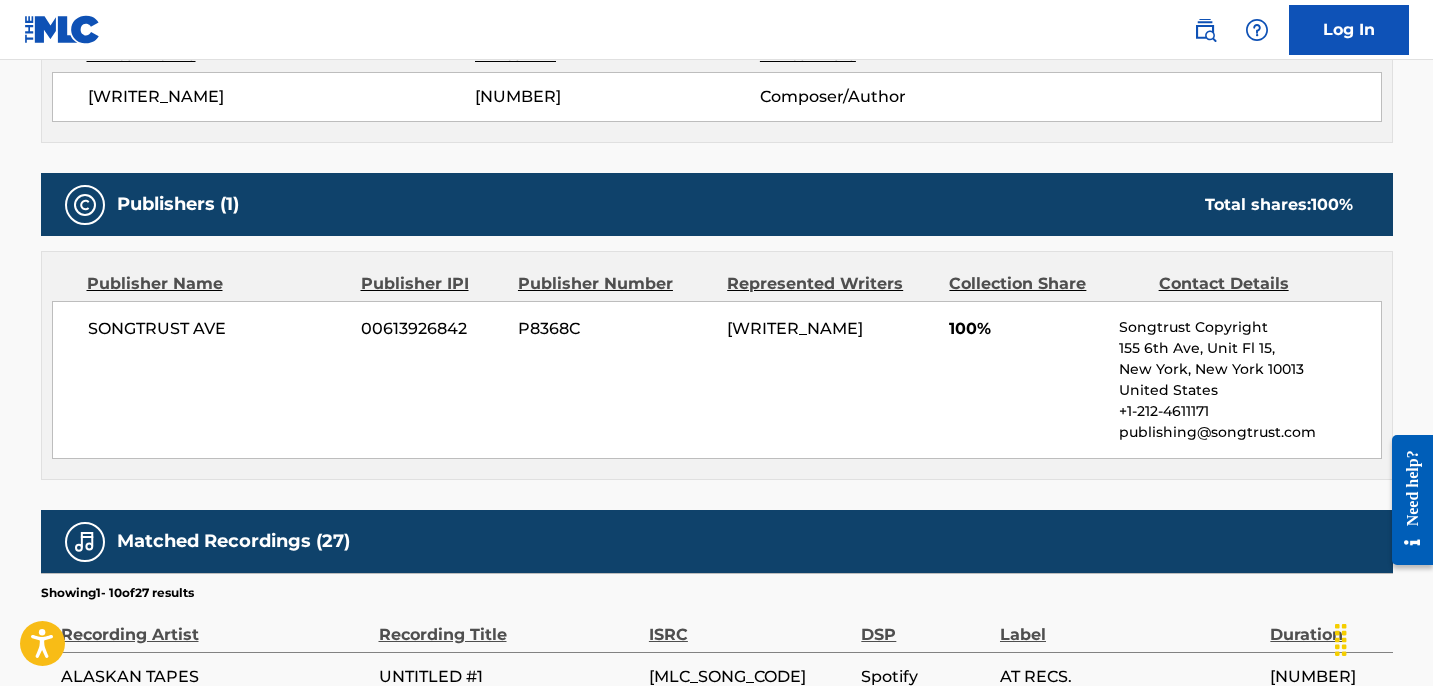 scroll 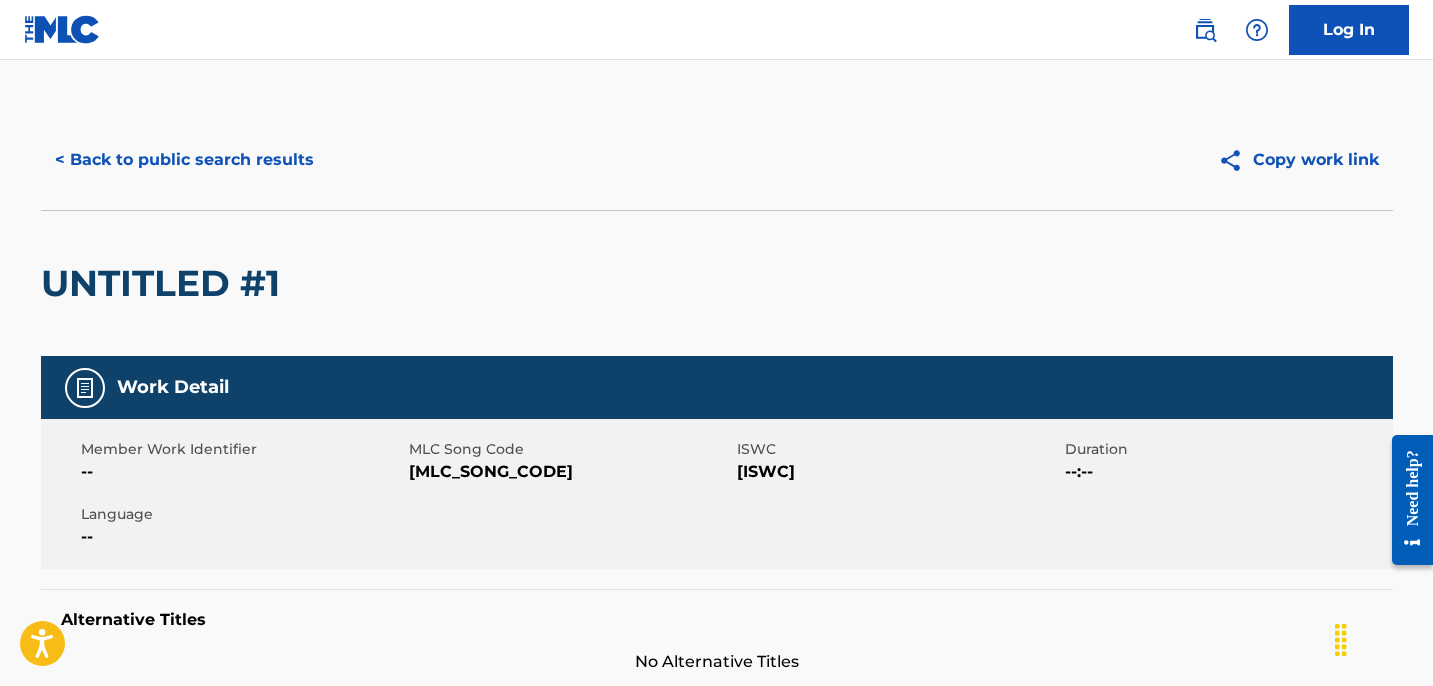 click on "< Back to public search results" at bounding box center [184, 160] 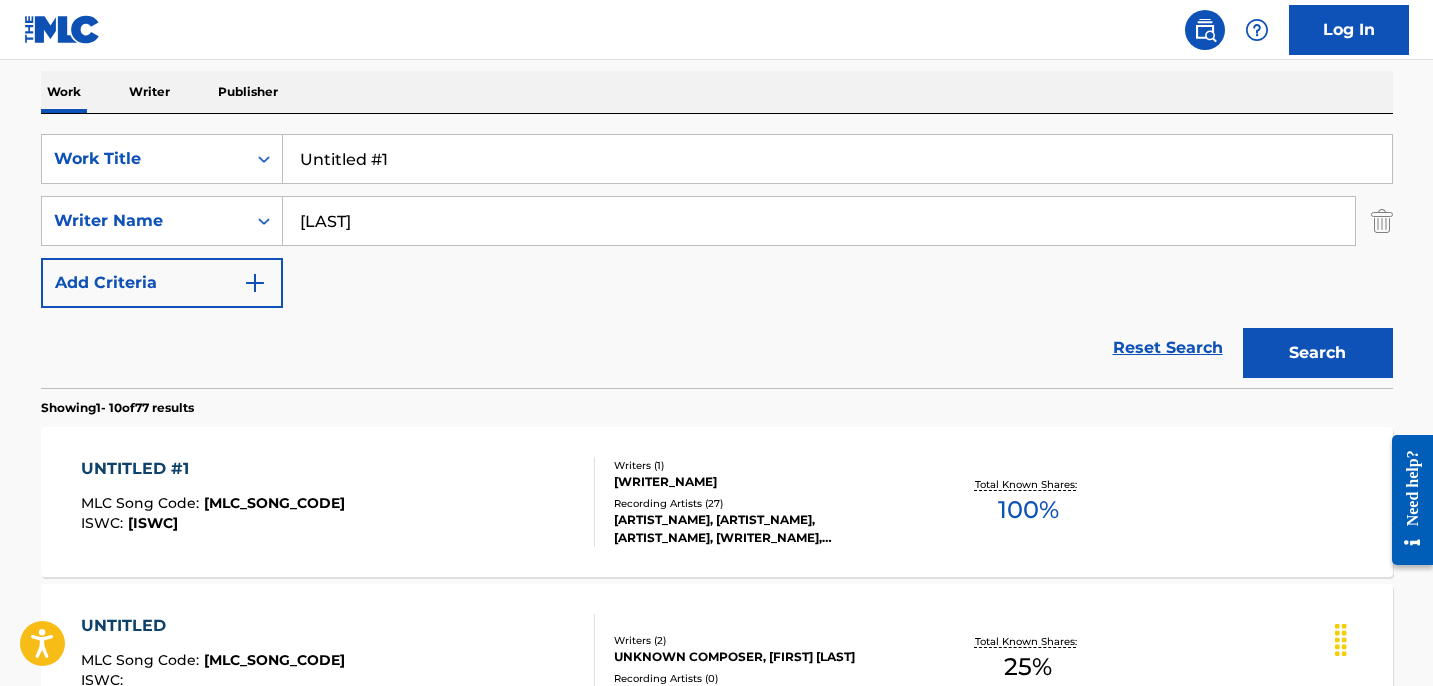 click on "Untitled #1" at bounding box center (837, 159) 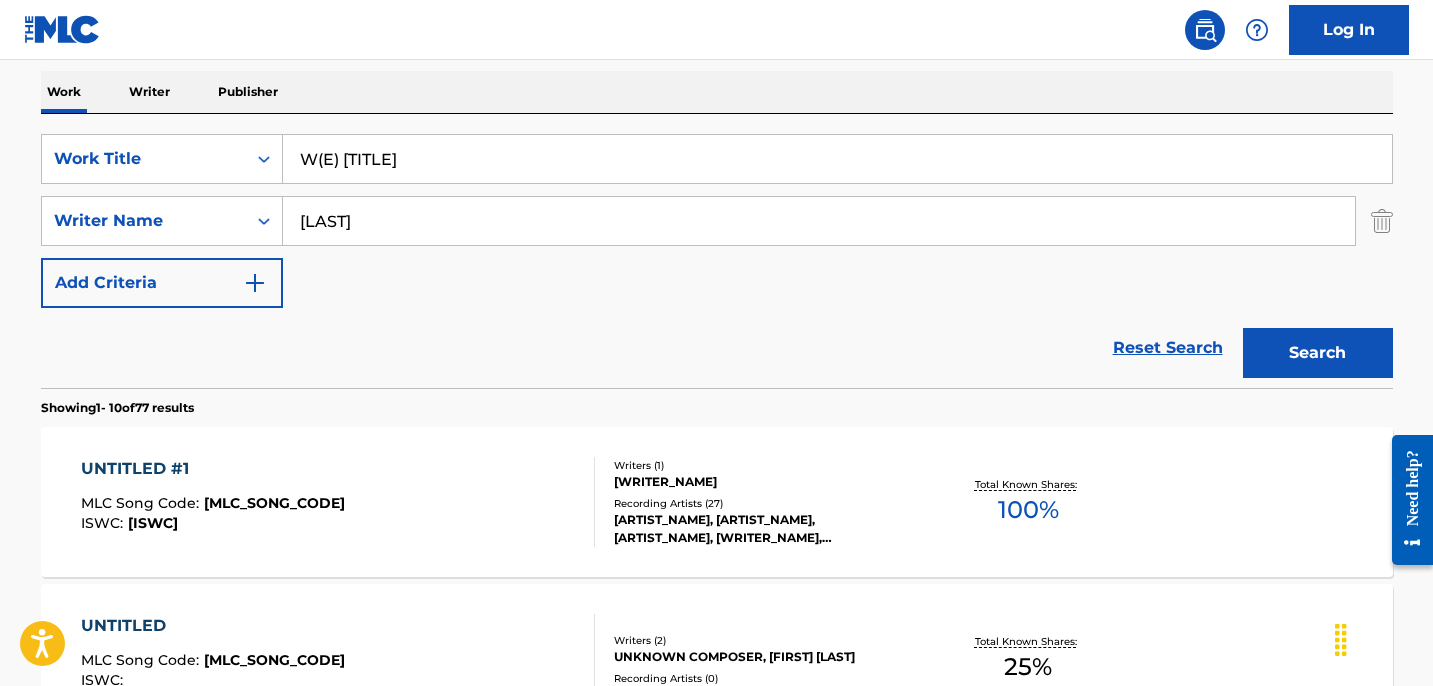 type on "W(E) [TITLE]" 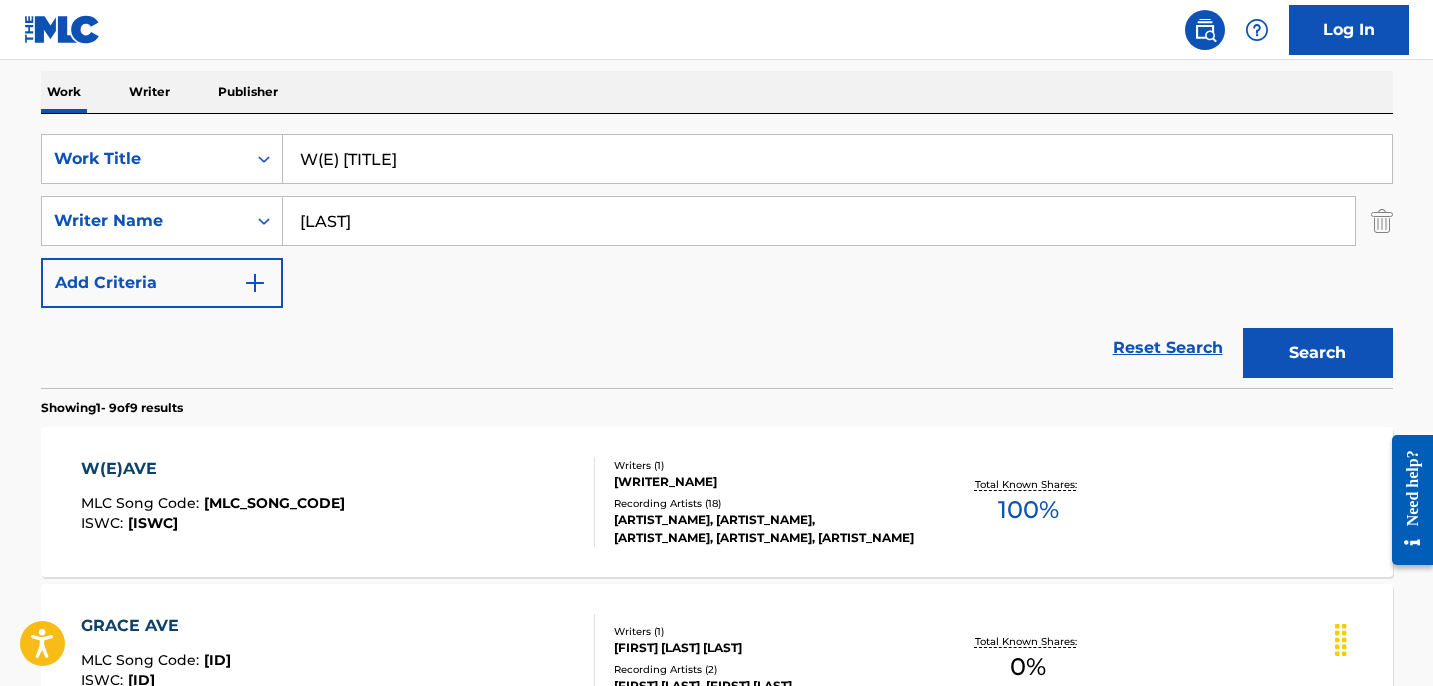 click on "W(E)AVE MLC Song Code : [MLC_SONG_CODE] ISWC : [ISWC]" at bounding box center (338, 502) 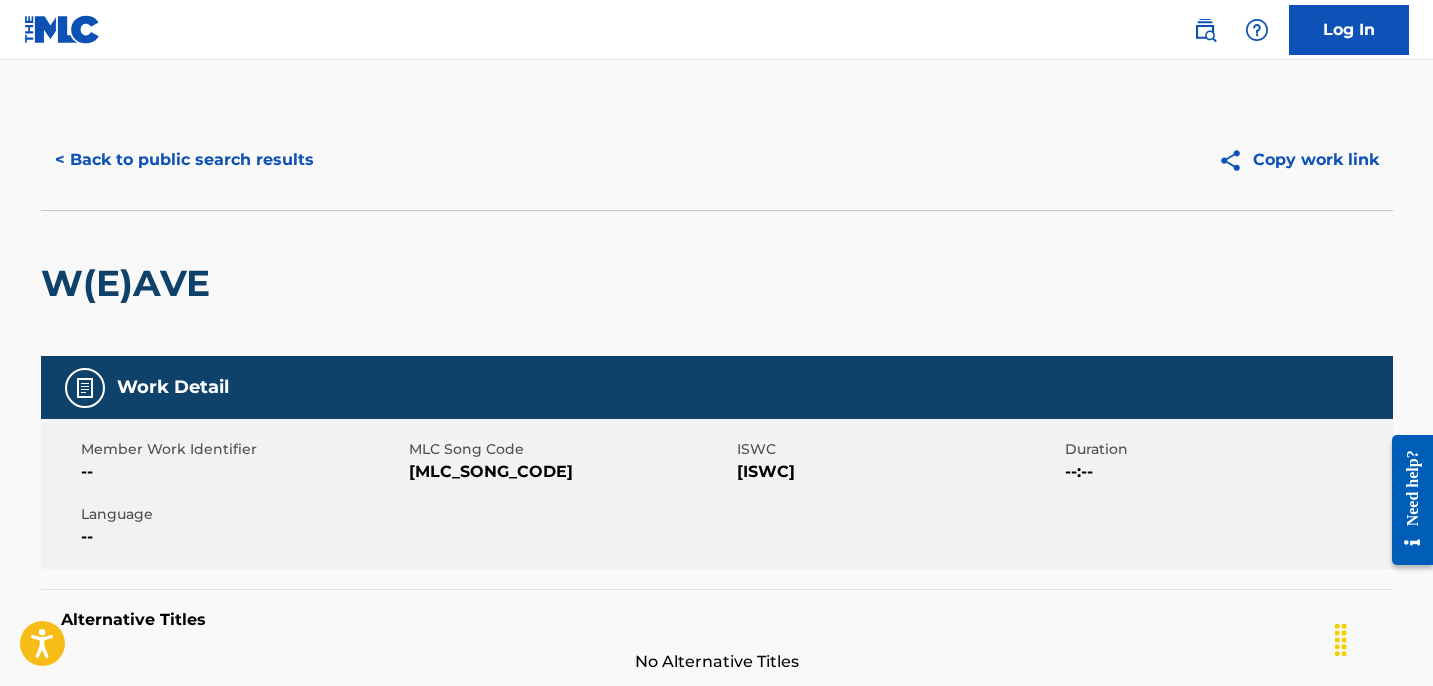 click on "< Back to public search results" at bounding box center [184, 160] 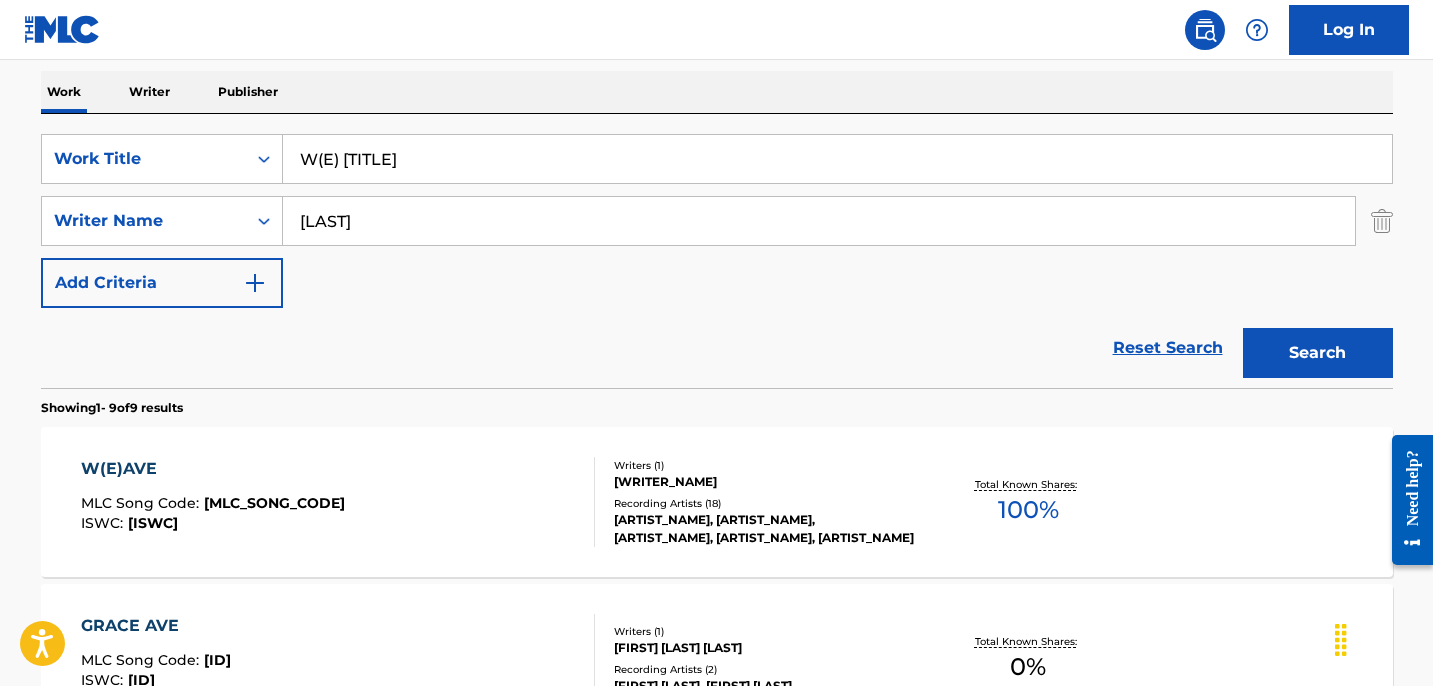 click on "W(E) [TITLE]" at bounding box center [837, 159] 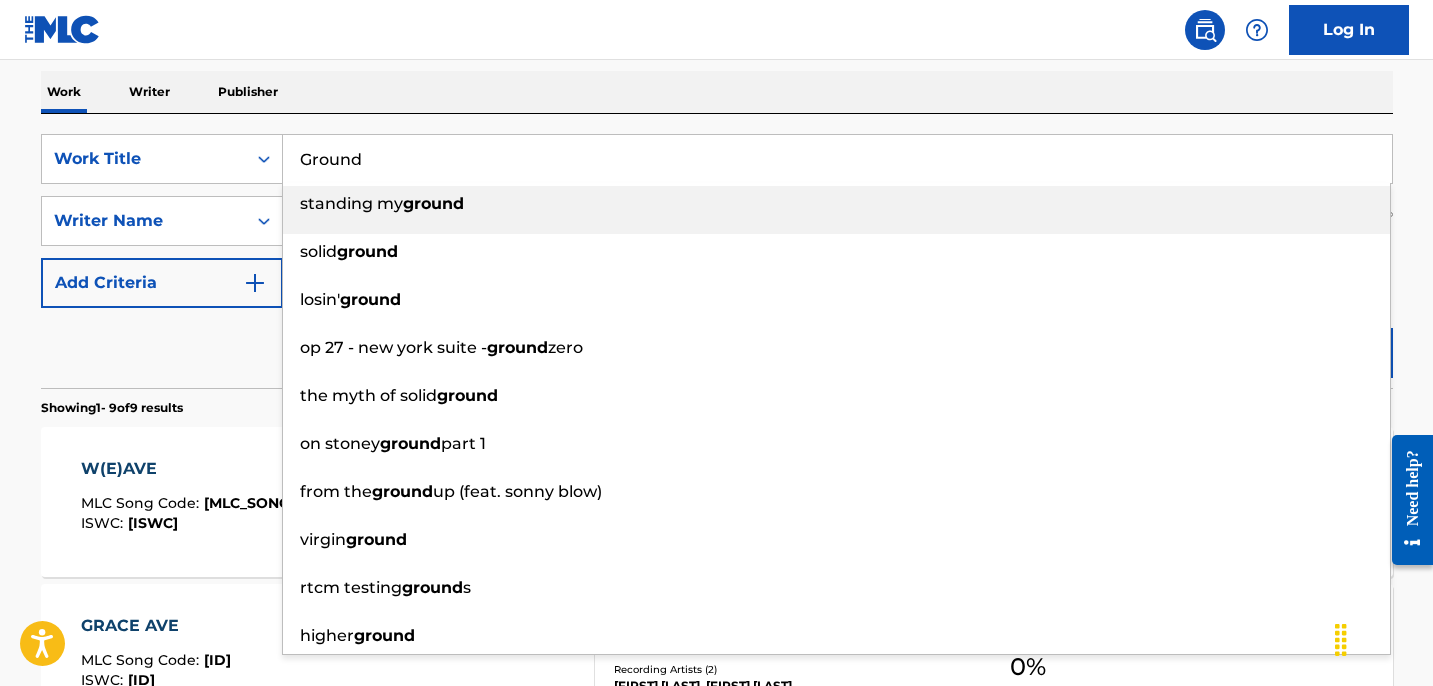 type on "Ground" 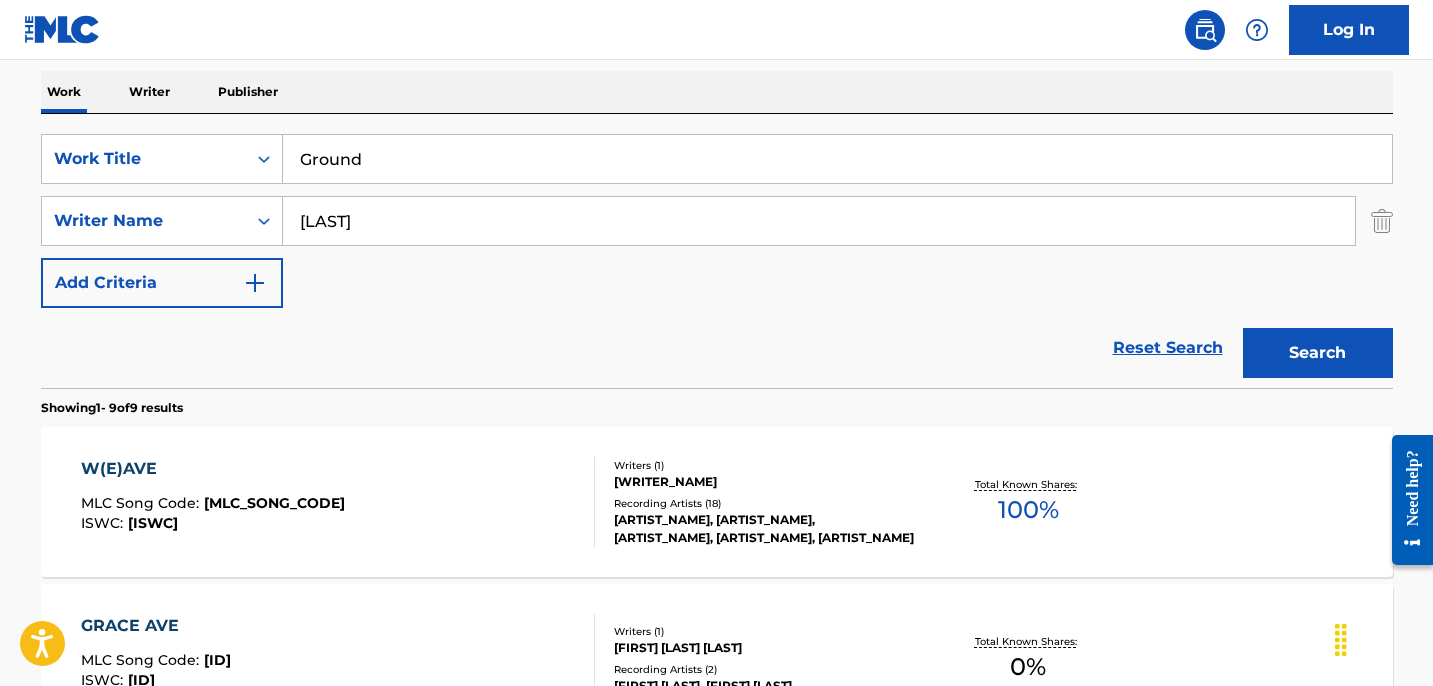 click on "Search" at bounding box center [1318, 353] 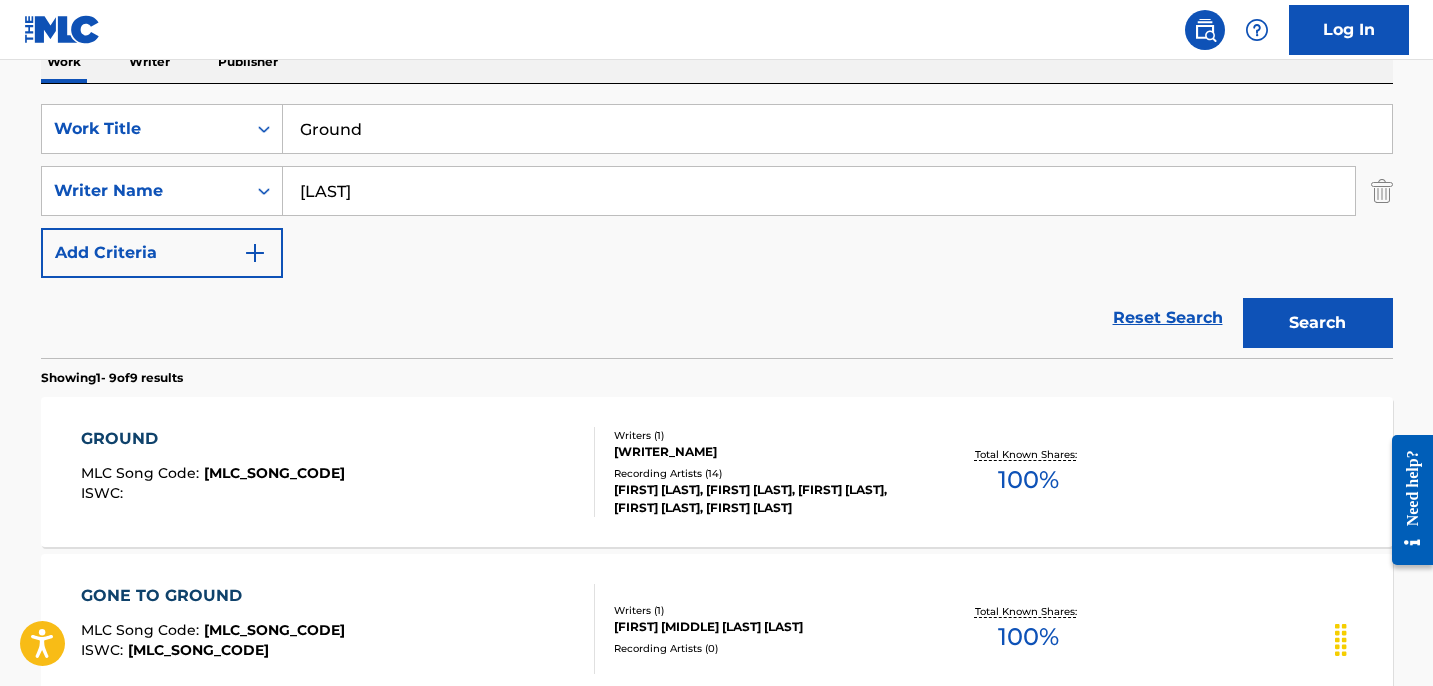click on "GROUND MLC Song Code : [MLC_SONG_CODE] ISWC :" at bounding box center [338, 472] 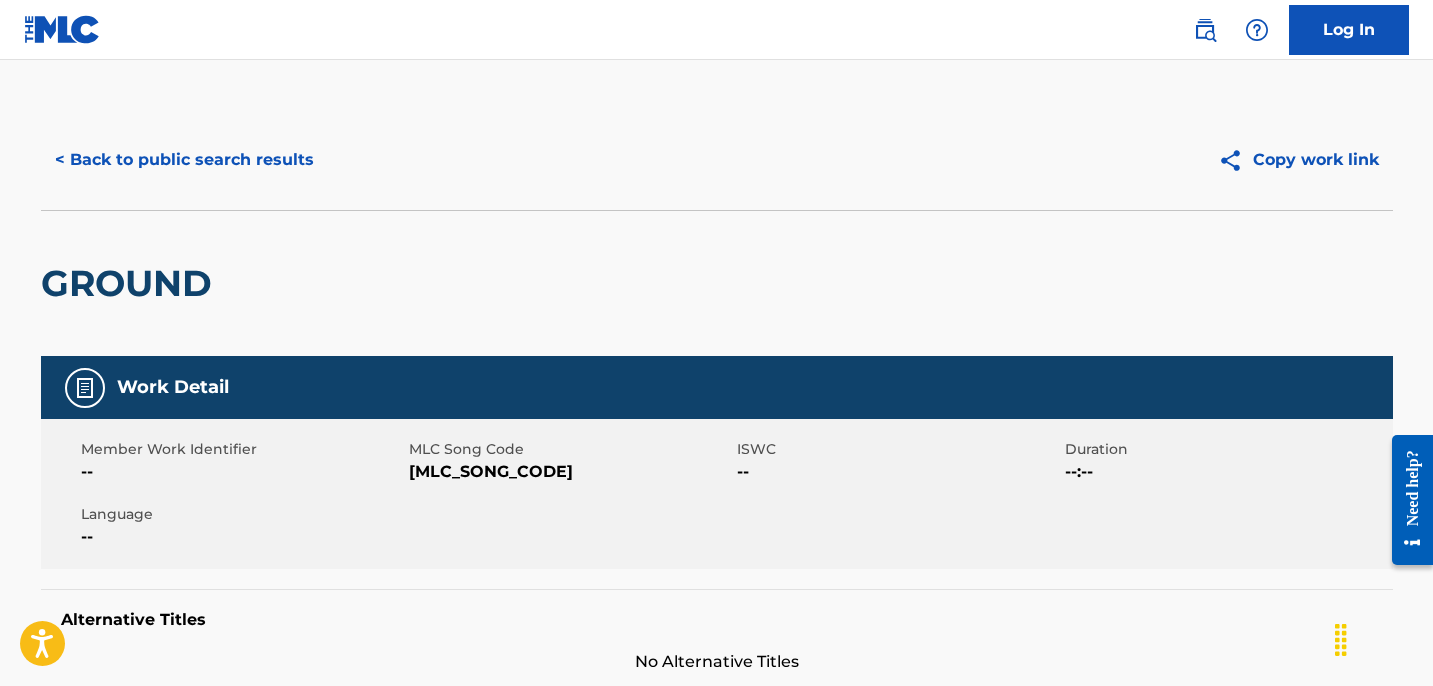 click on "< Back to public search results" at bounding box center [184, 160] 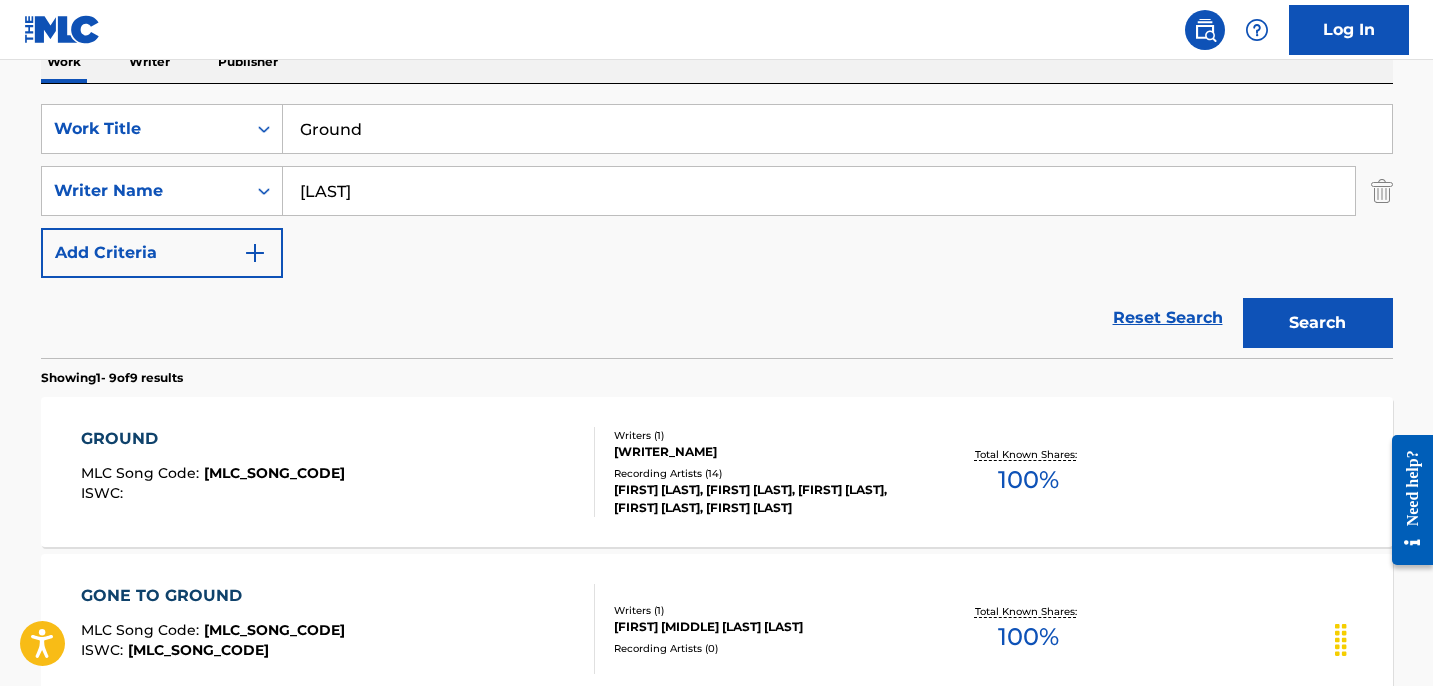 click on "Ground" at bounding box center [837, 129] 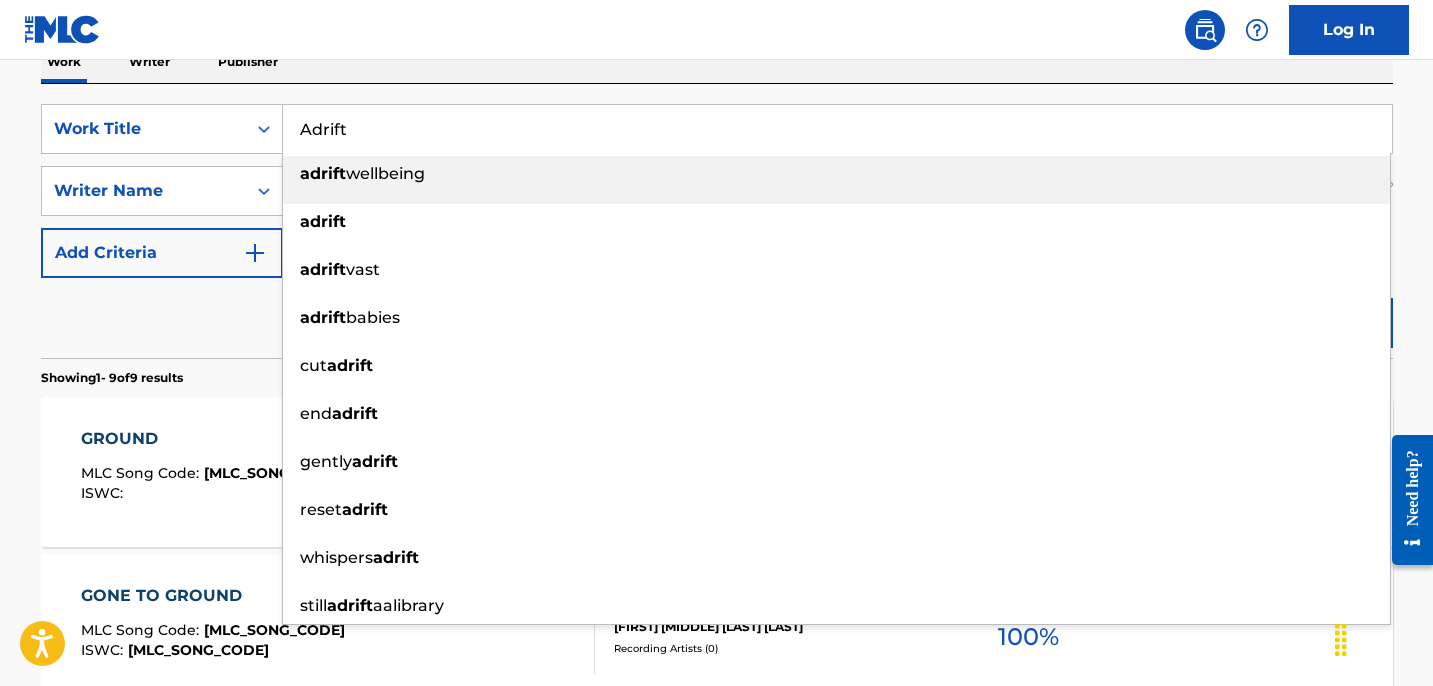 type on "Adrift" 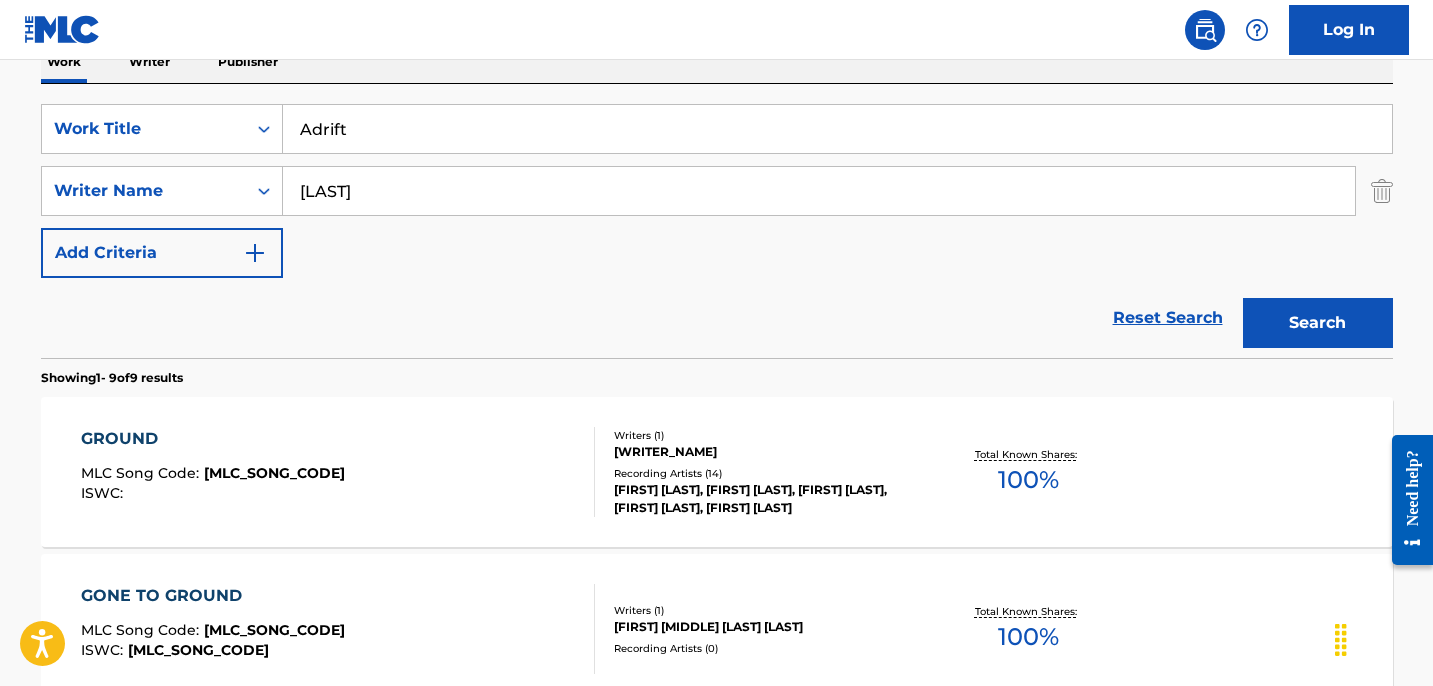 click on "Search" at bounding box center [1318, 323] 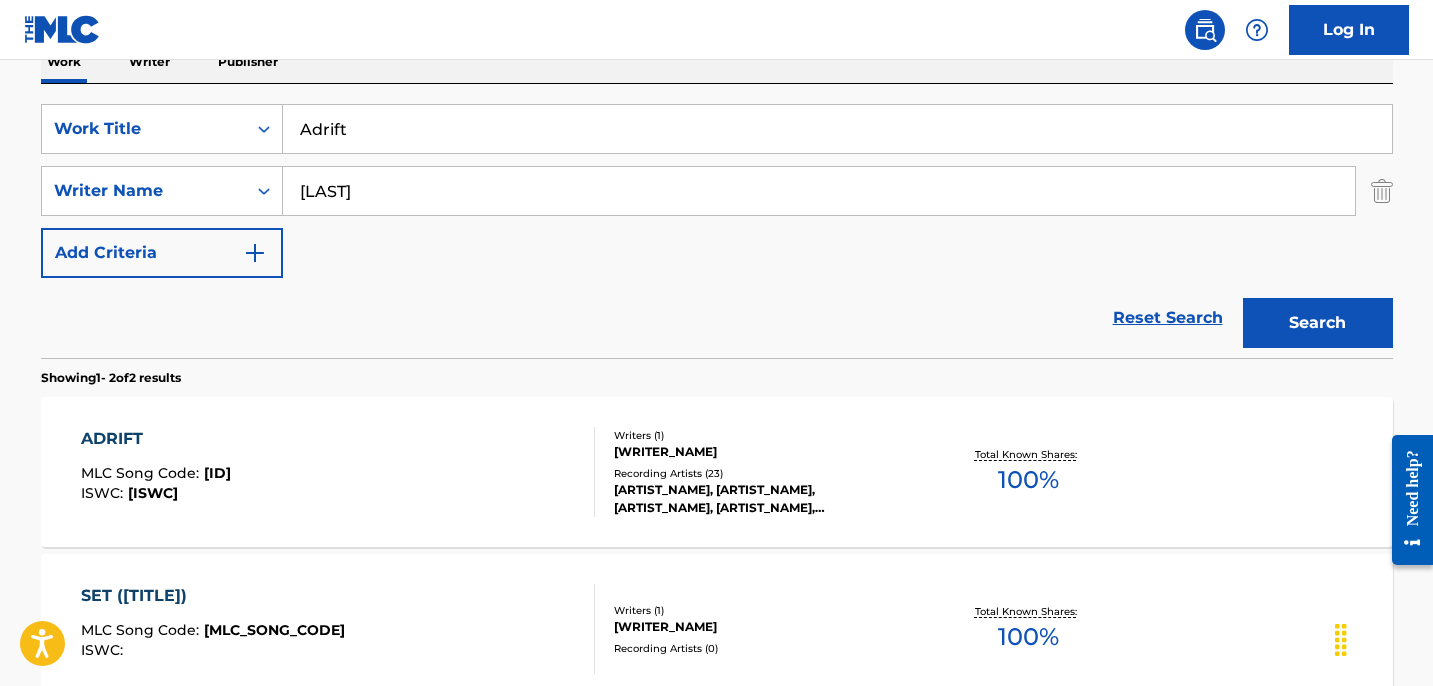 click on "ADRIFT MLC Song Code : [MLC_SONG_CODE] ISWC : [ISWC]" at bounding box center [338, 472] 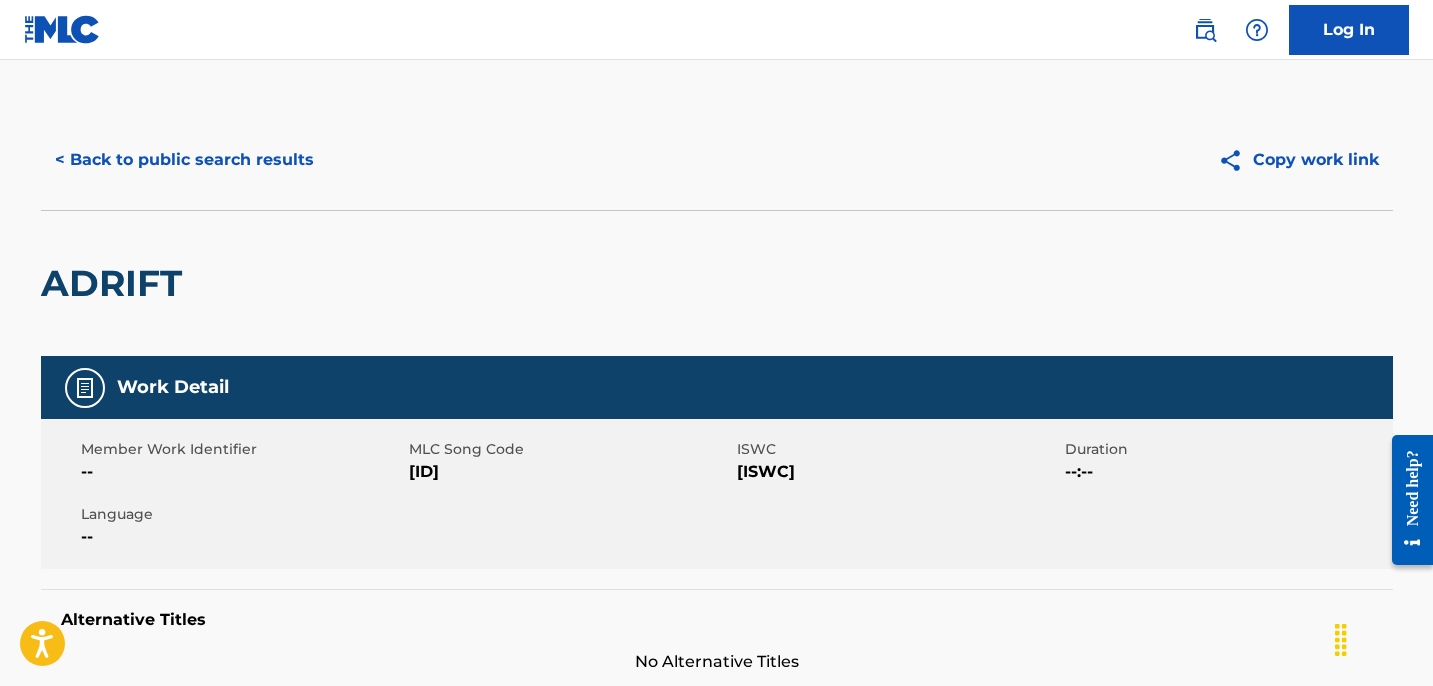 click on "< Back to public search results" at bounding box center [184, 160] 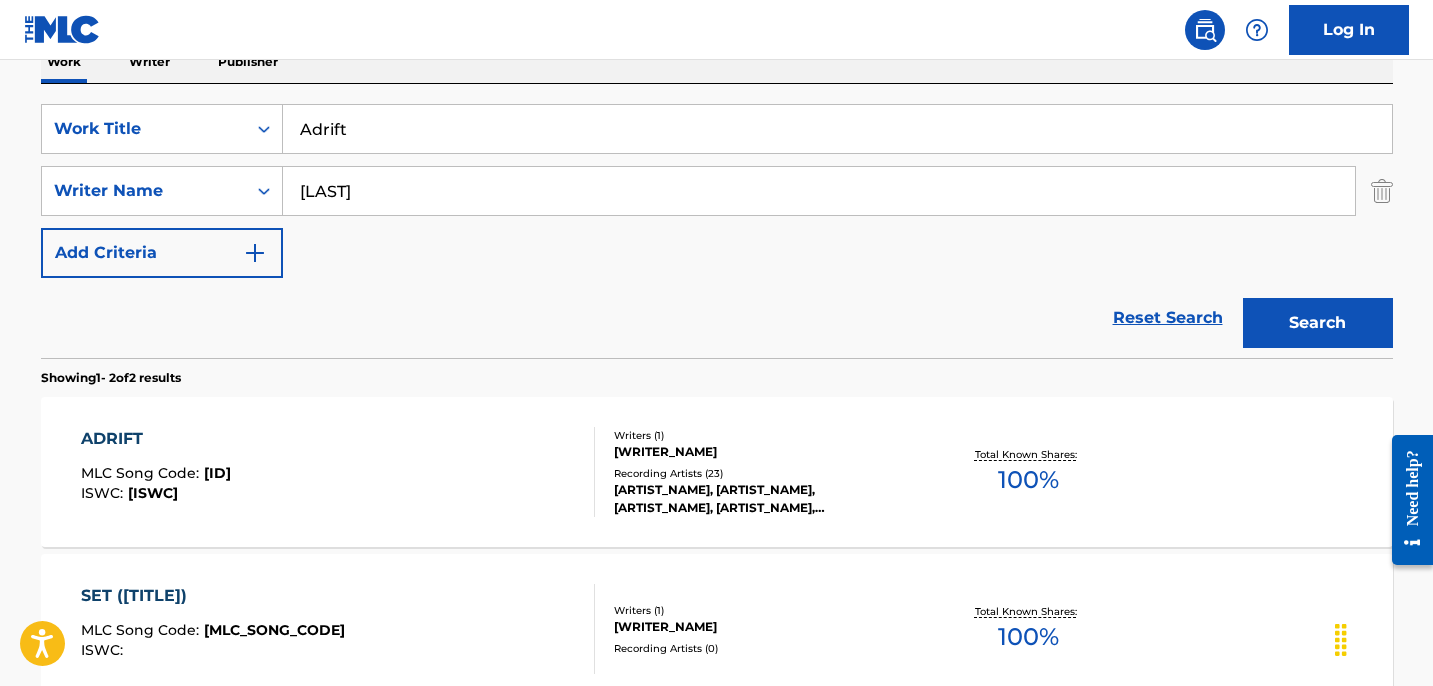 click on "Adrift" at bounding box center (837, 129) 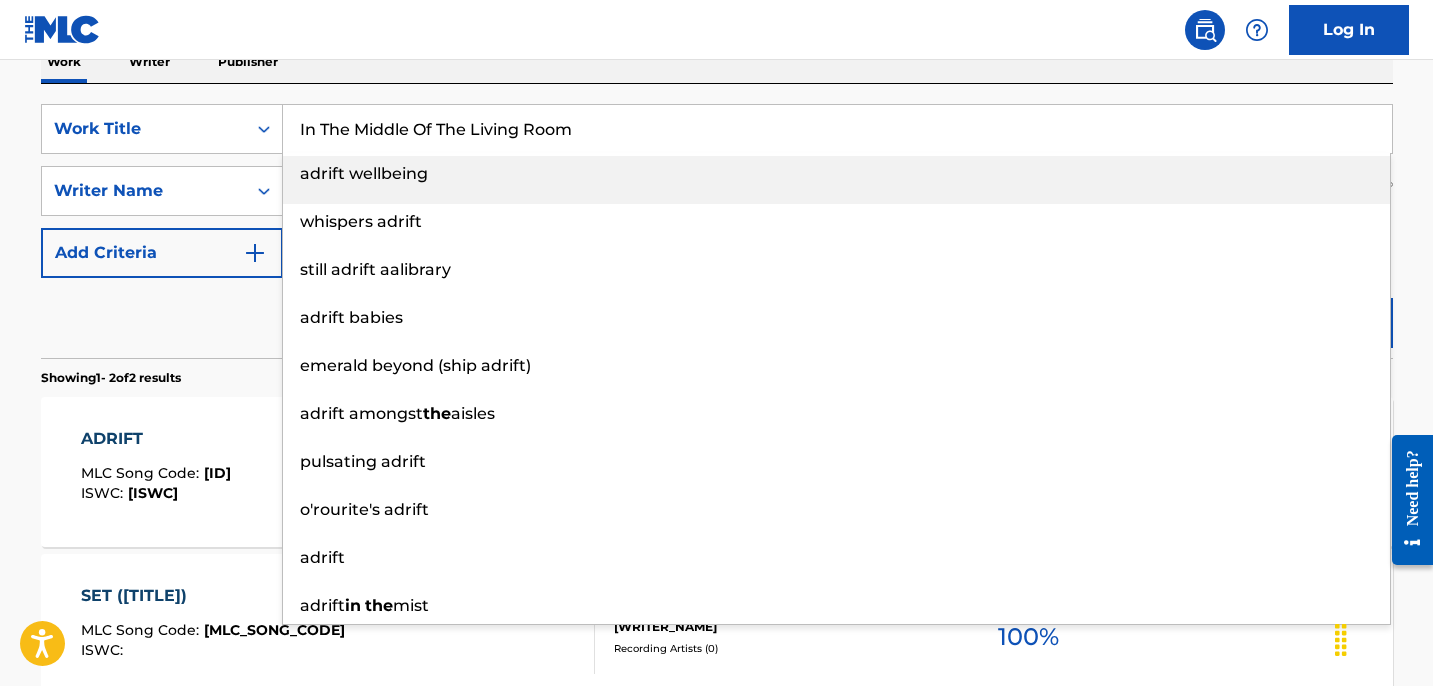 type on "In The Middle Of The Living Room" 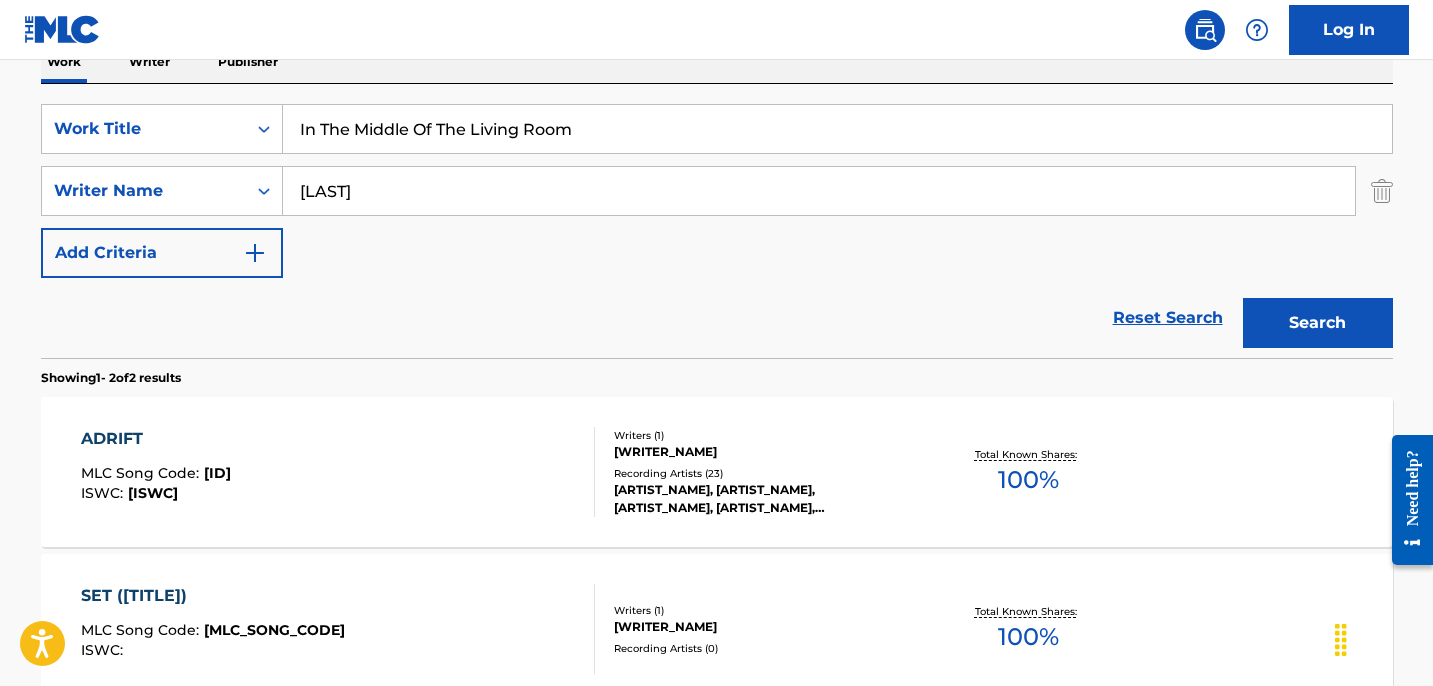click on "Search" at bounding box center [1318, 323] 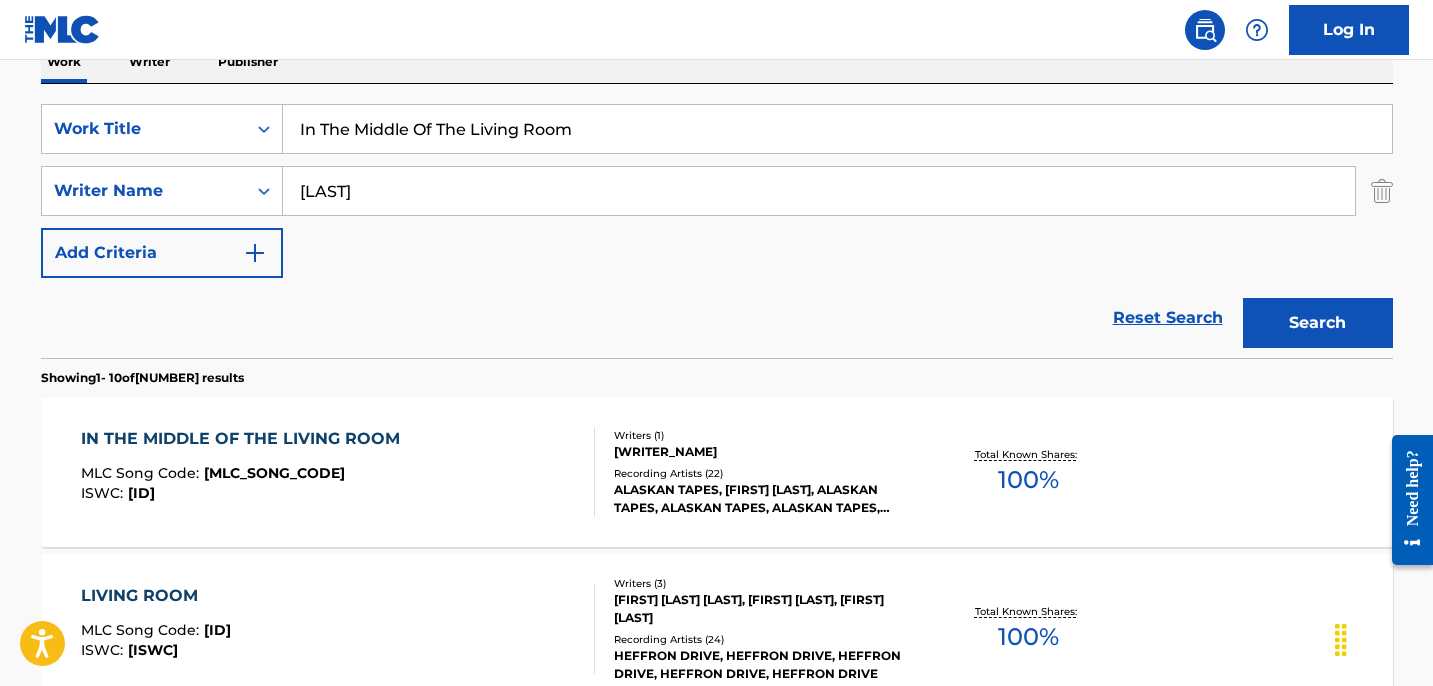 click on "IN THE MIDDLE OF THE LIVING ROOM MLC Song Code : [MLC_SONG_CODE] ISWC : [ISWC]" at bounding box center [245, 472] 